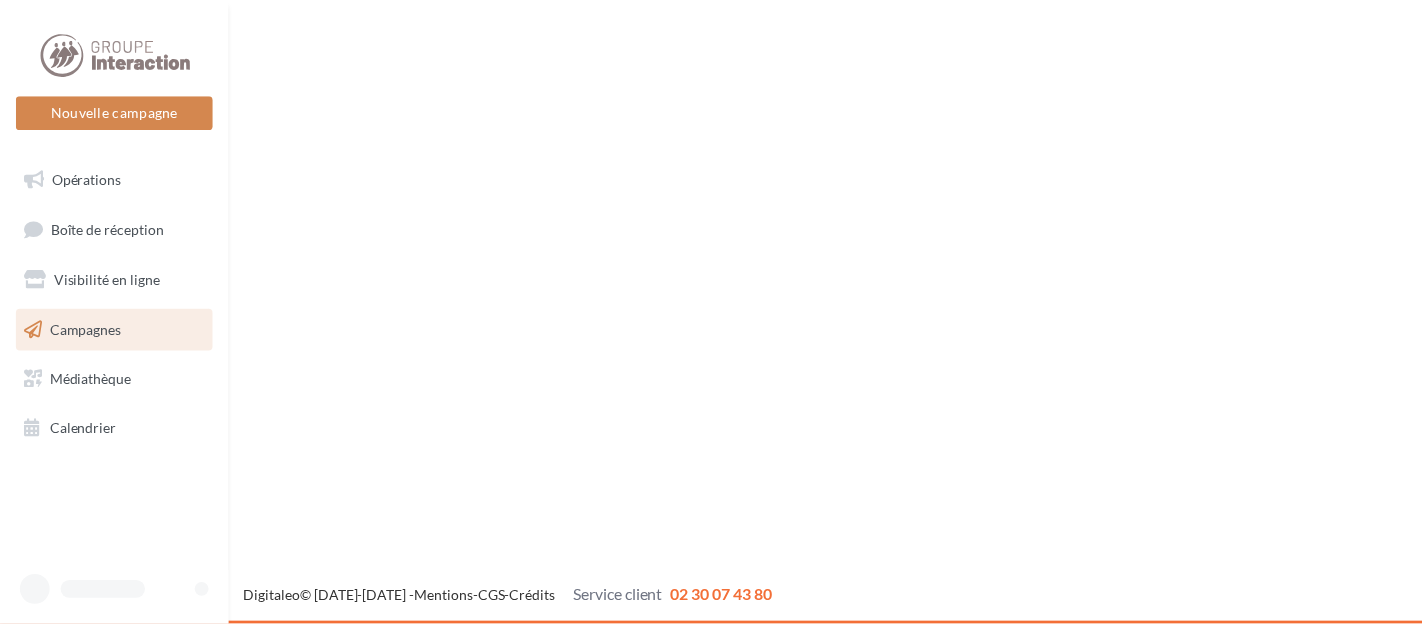scroll, scrollTop: 0, scrollLeft: 0, axis: both 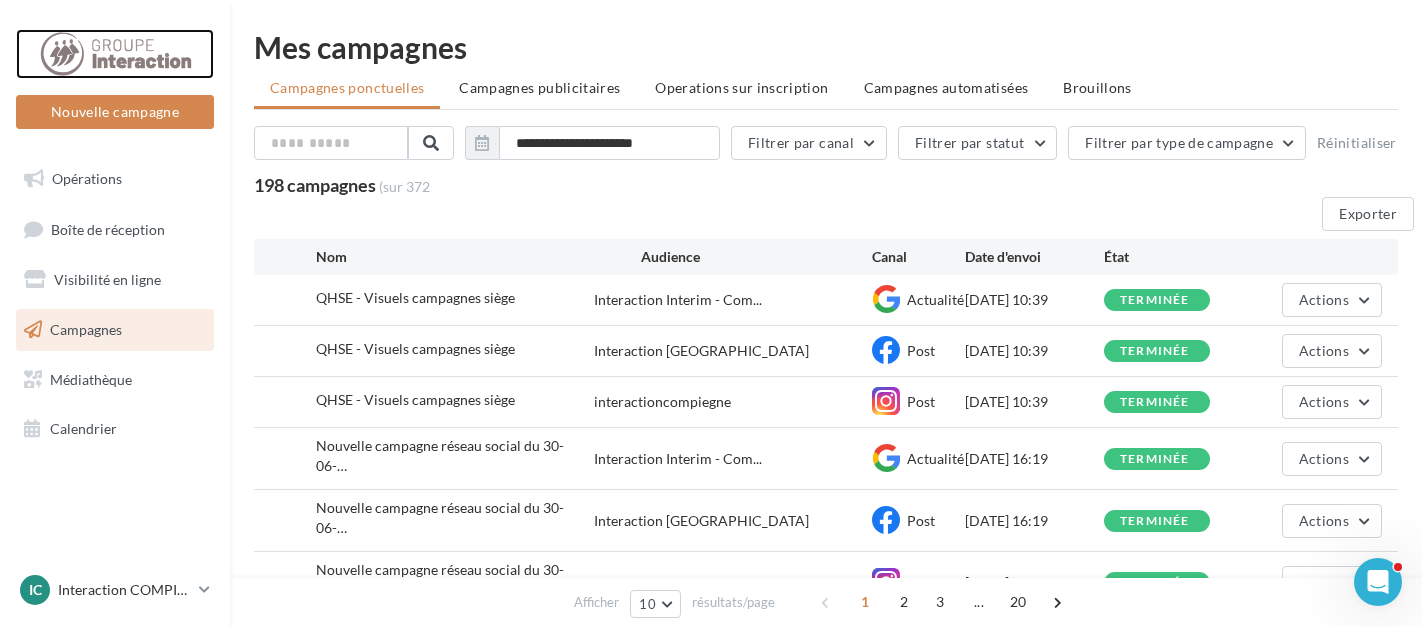 click at bounding box center (115, 54) 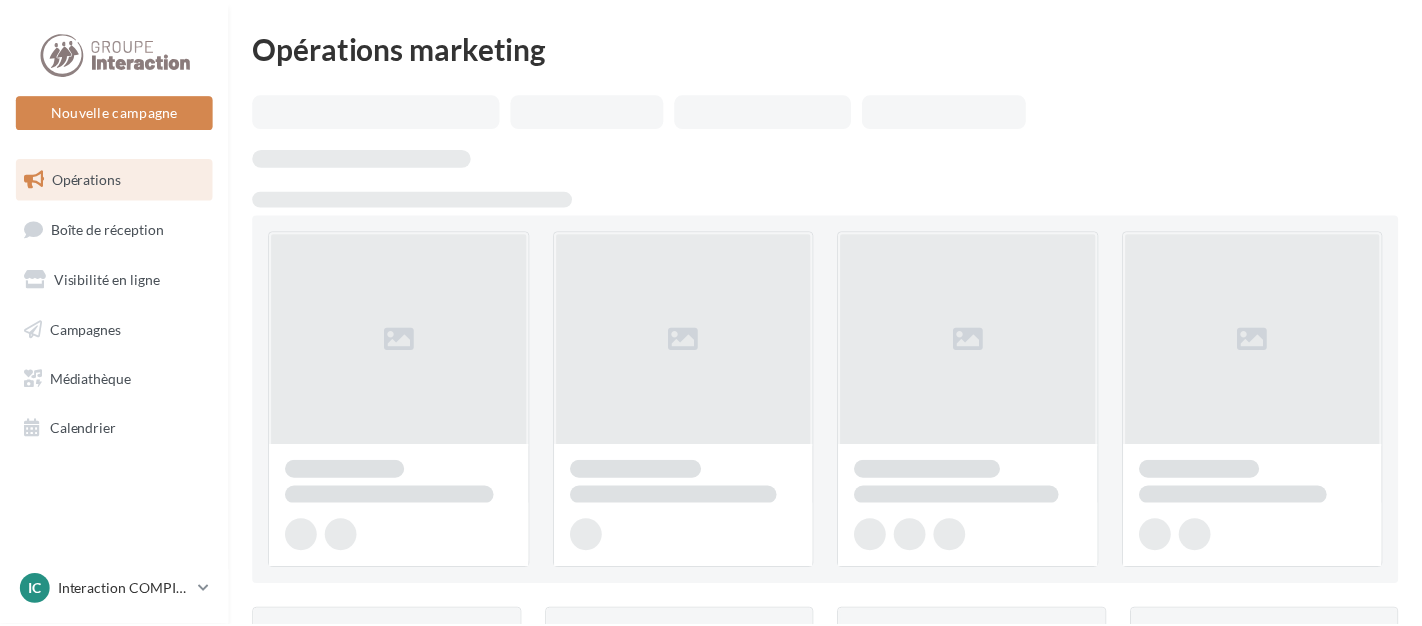 scroll, scrollTop: 0, scrollLeft: 0, axis: both 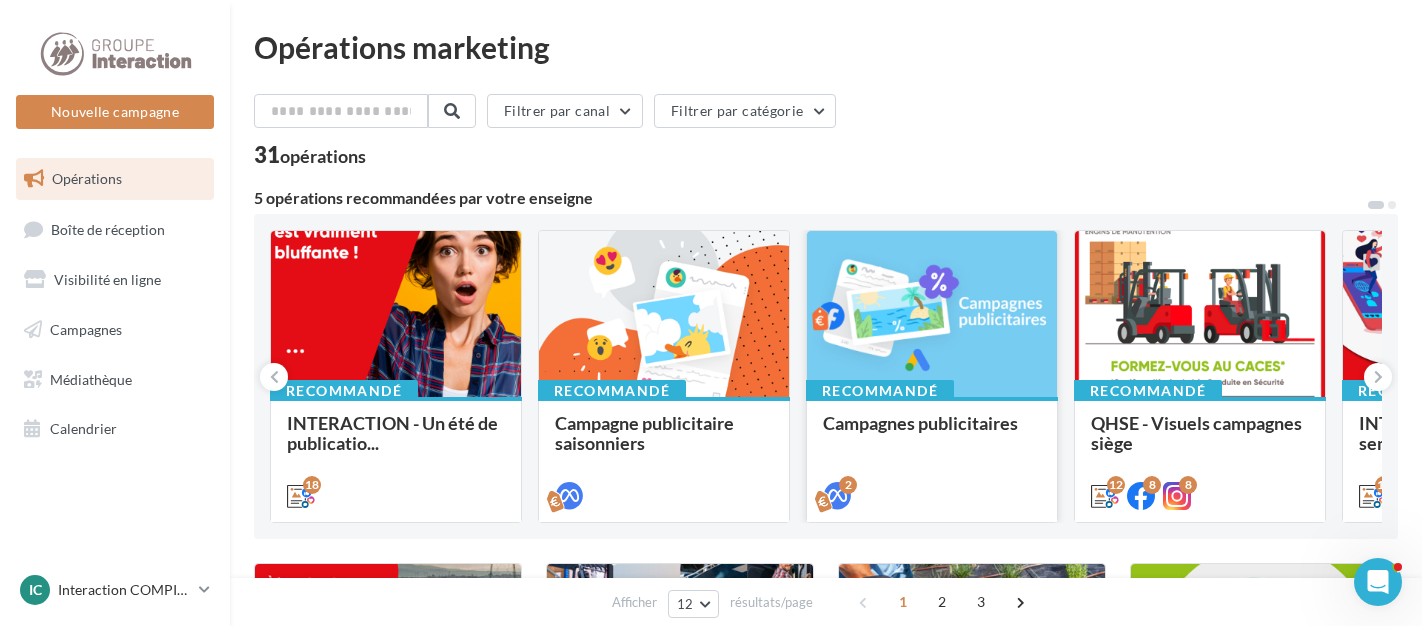 click on "Campagnes publicitaires" at bounding box center [920, 423] 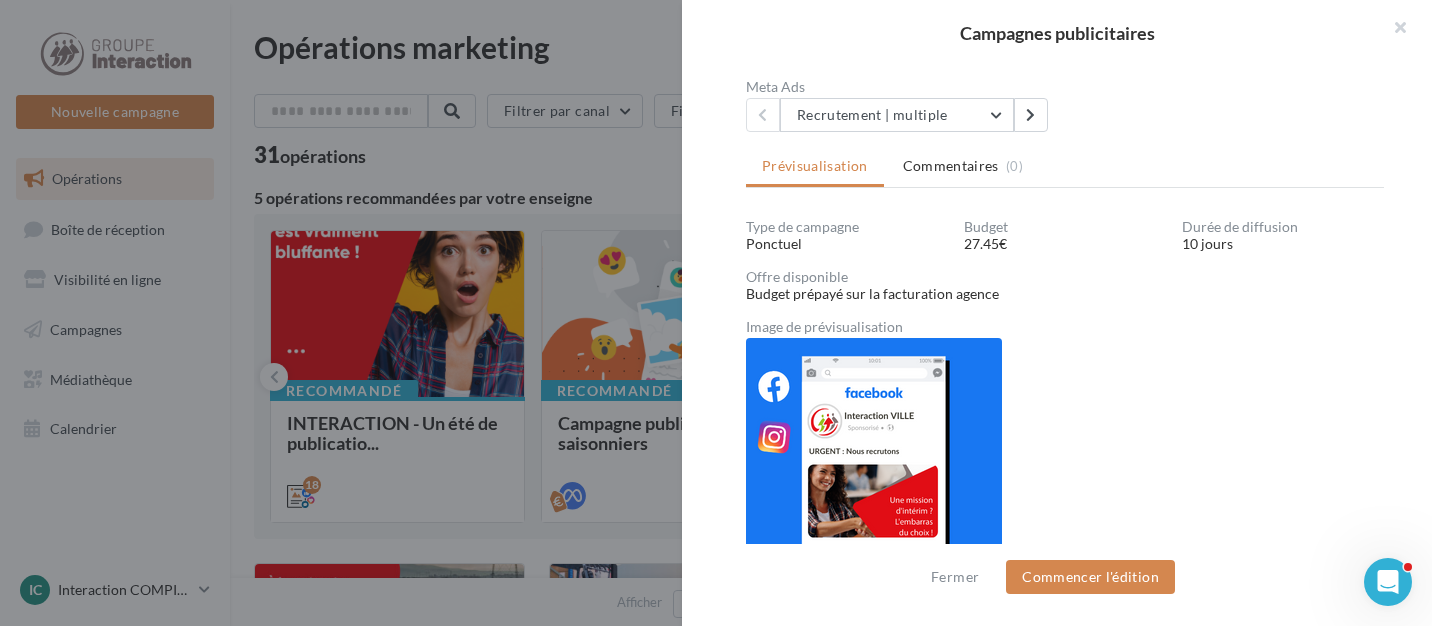 scroll, scrollTop: 163, scrollLeft: 0, axis: vertical 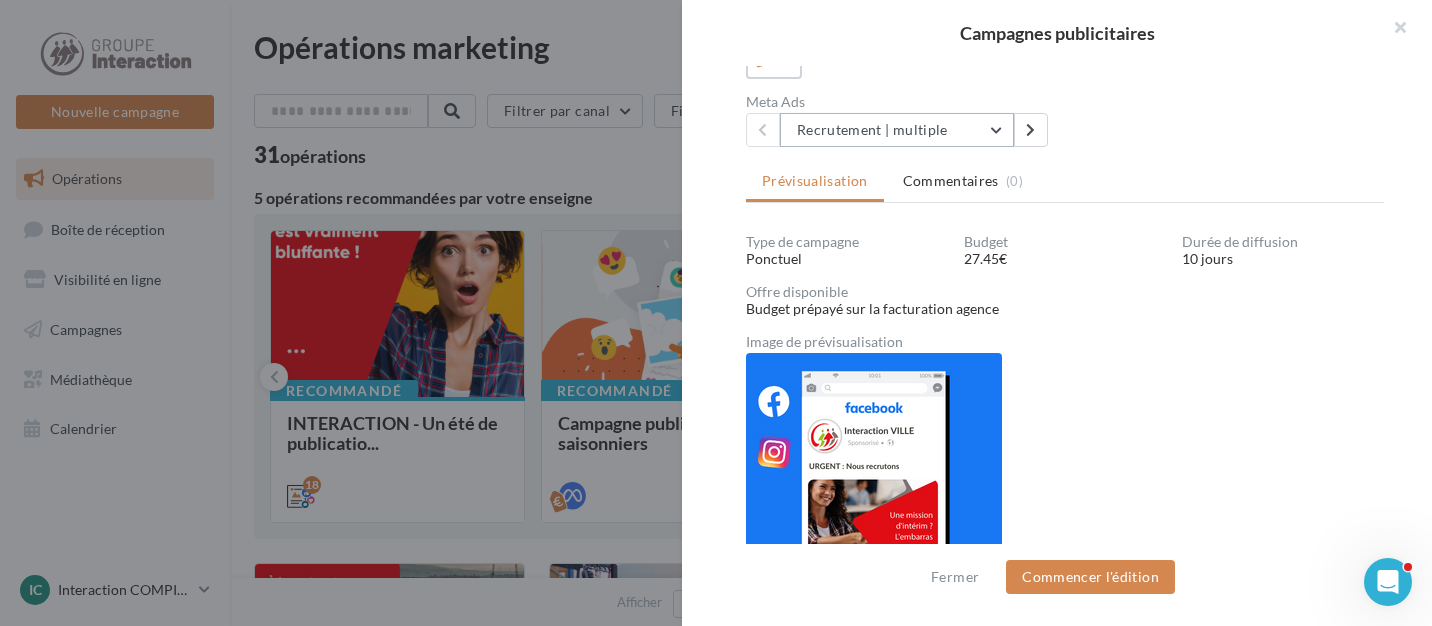 click on "Recrutement | multiple" at bounding box center [897, 130] 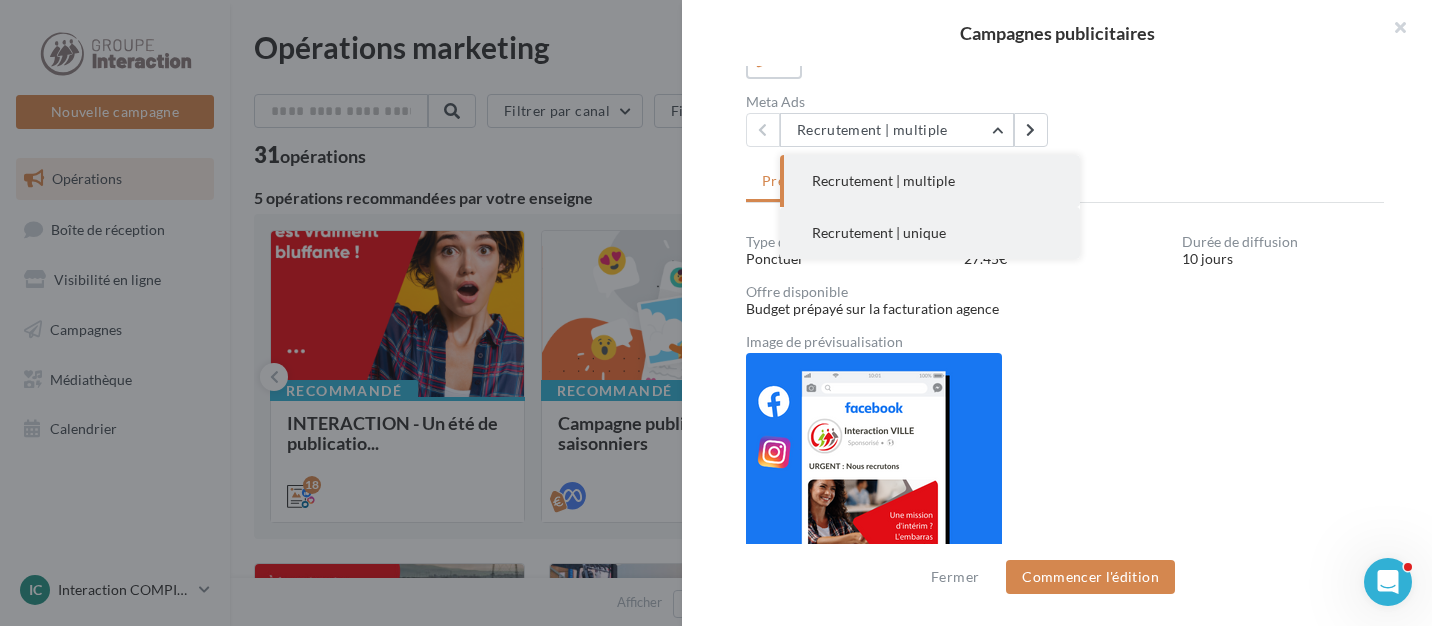click on "Recrutement | unique" at bounding box center [879, 232] 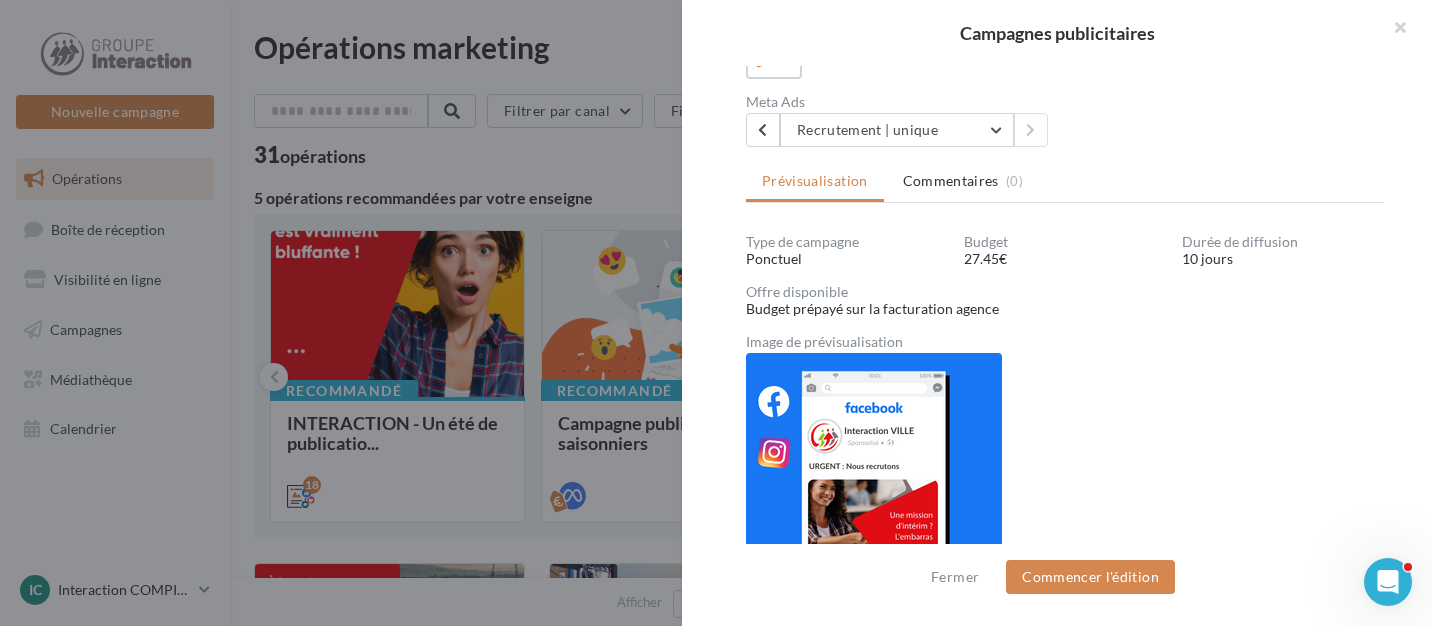scroll, scrollTop: 178, scrollLeft: 0, axis: vertical 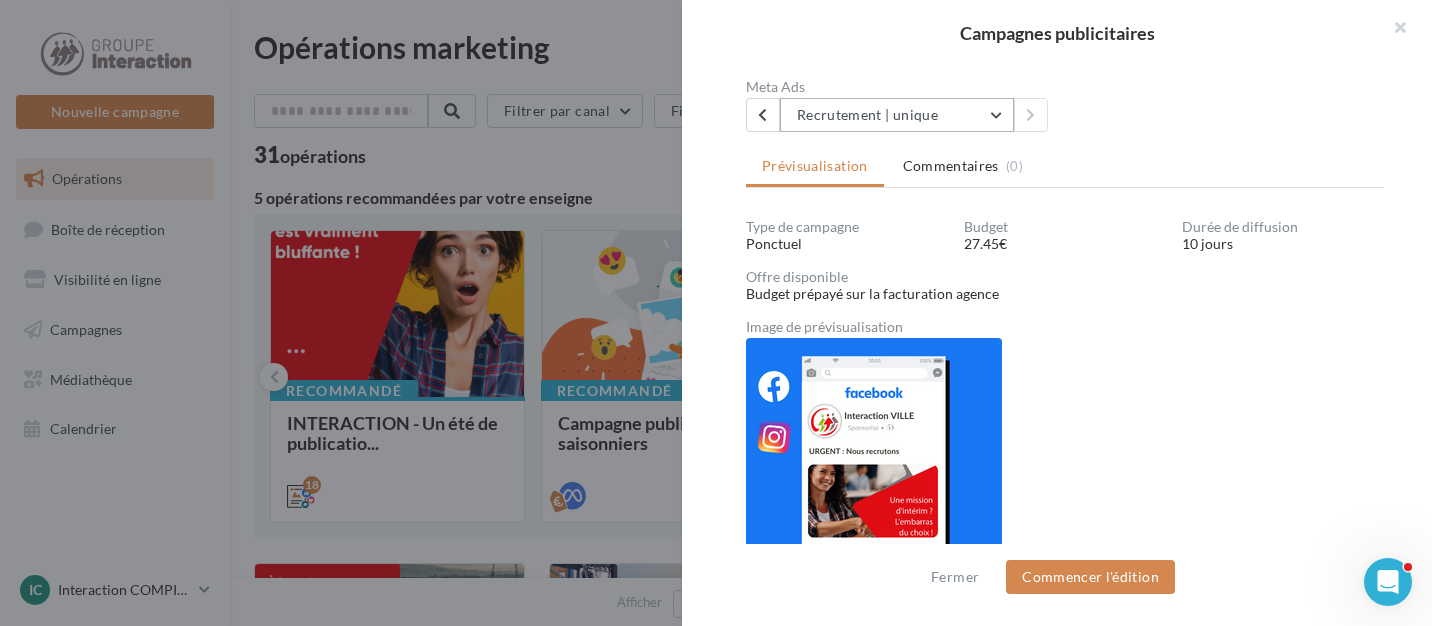 click on "Recrutement | unique" at bounding box center (897, 115) 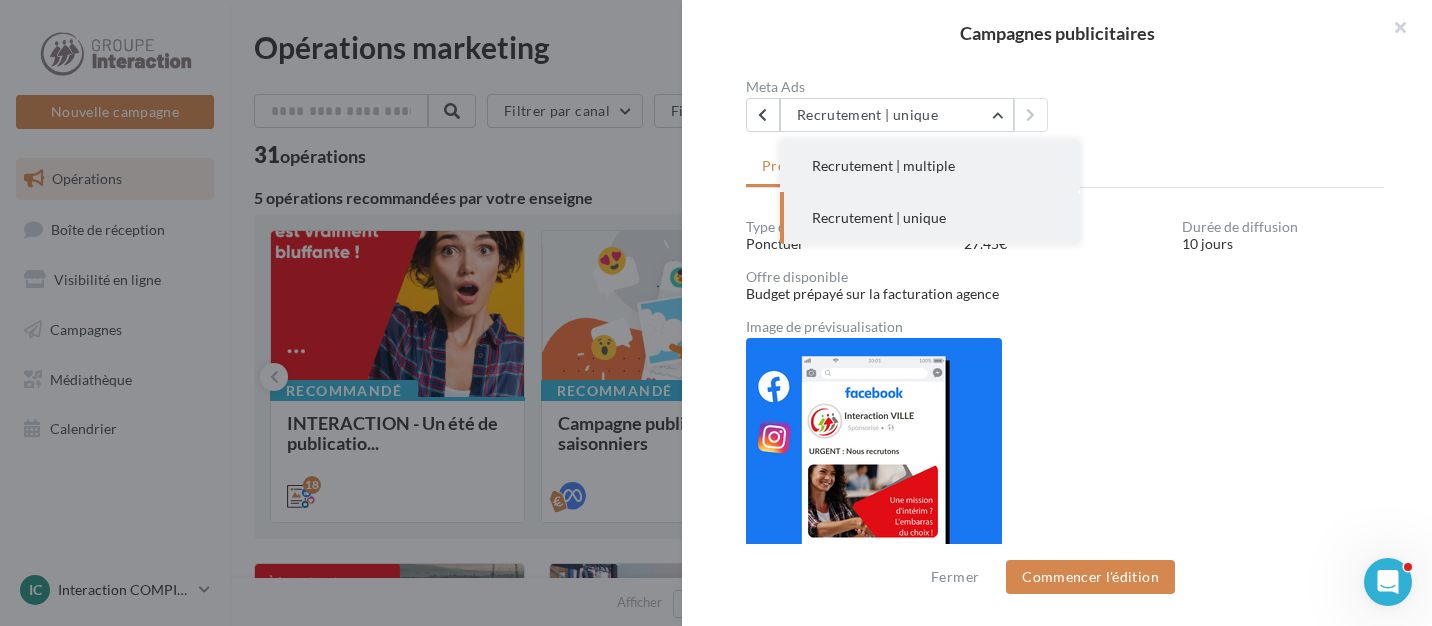 click on "Recrutement | multiple" at bounding box center (883, 165) 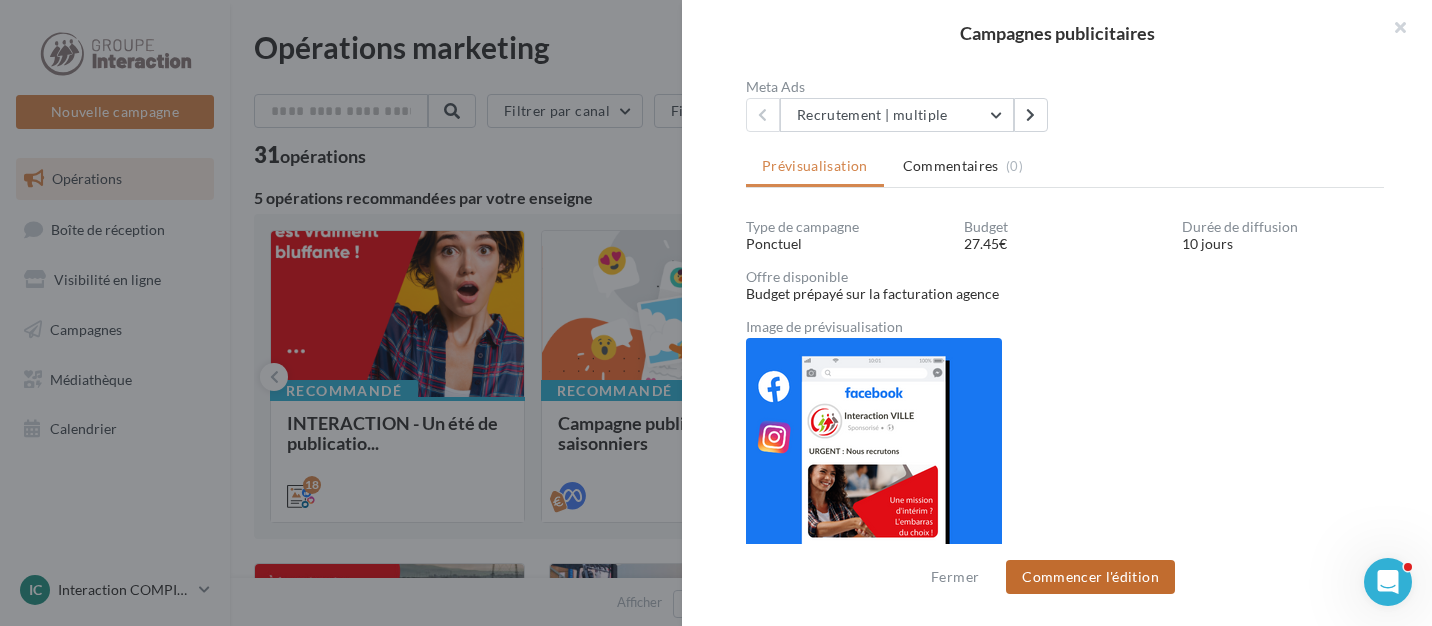 click on "Commencer l'édition" at bounding box center (1090, 577) 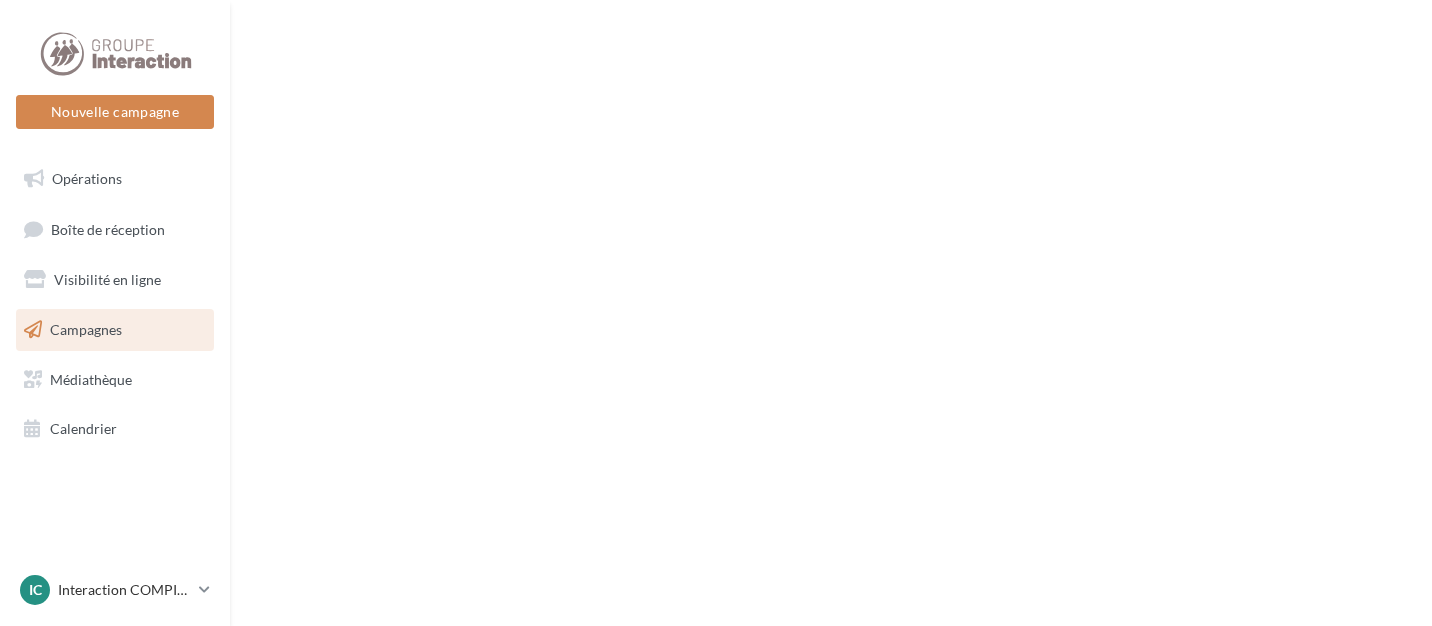 scroll, scrollTop: 0, scrollLeft: 0, axis: both 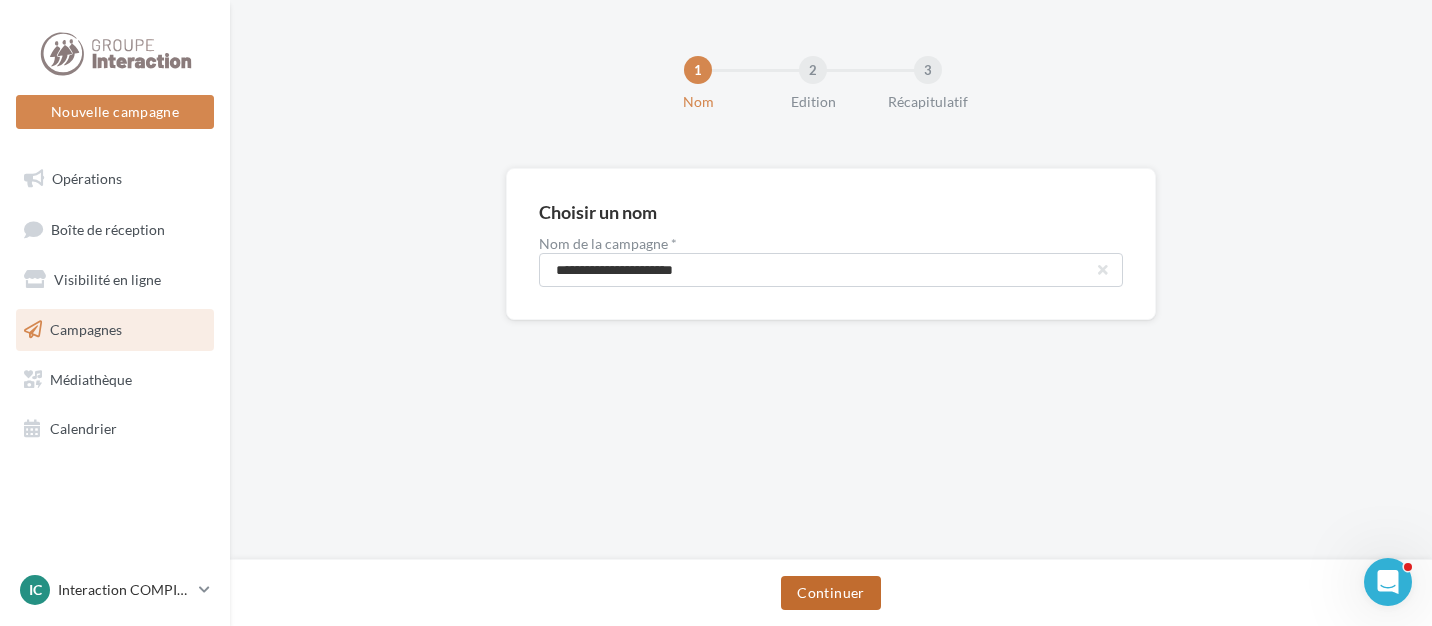 click on "Continuer" at bounding box center (830, 593) 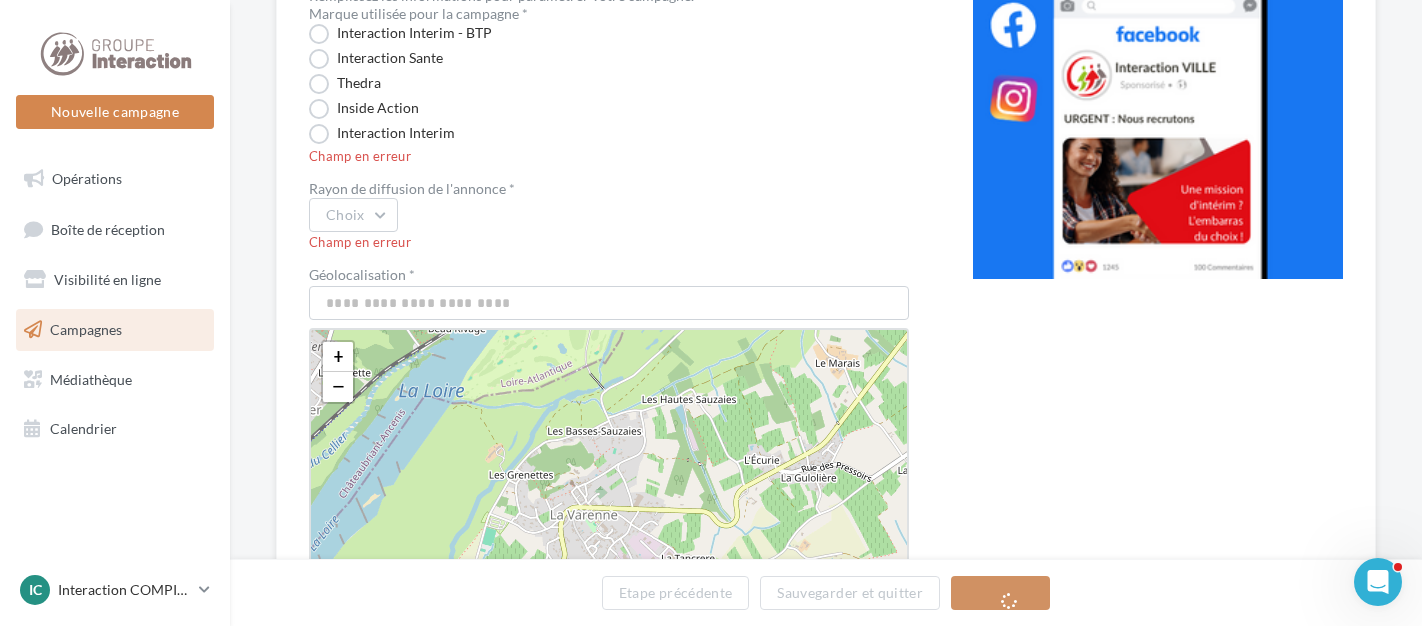 scroll, scrollTop: 298, scrollLeft: 0, axis: vertical 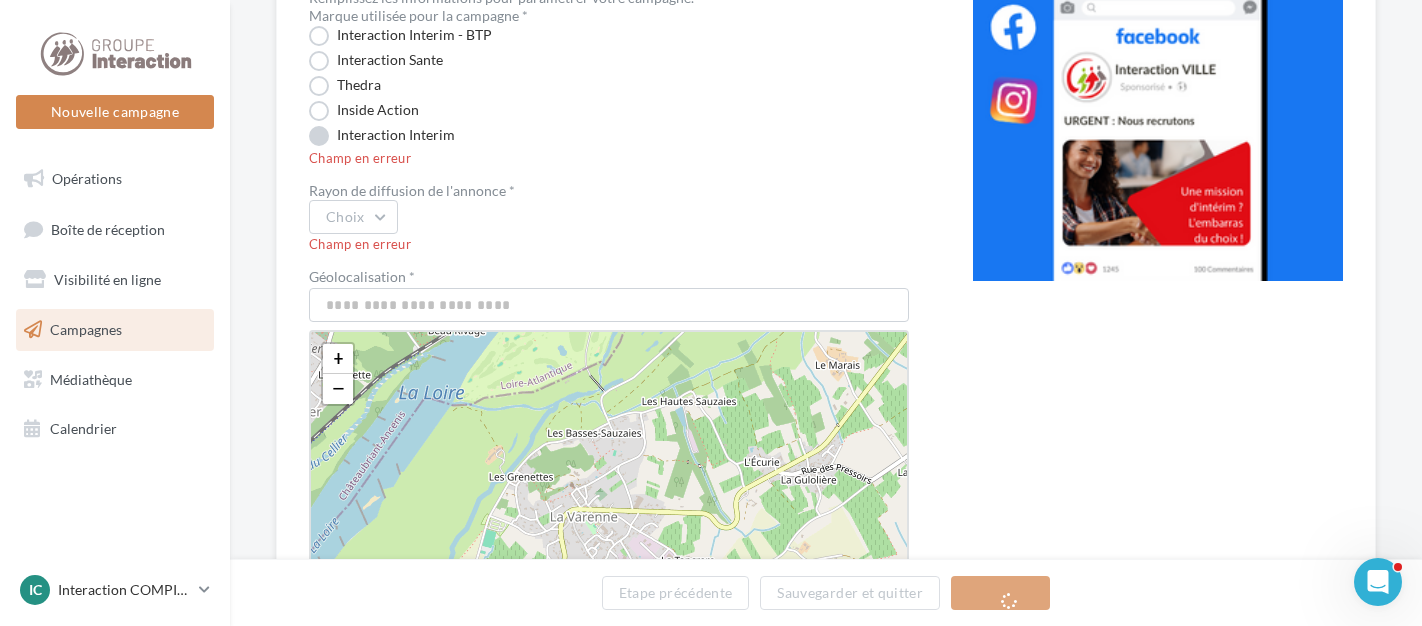 click on "Interaction Interim" at bounding box center (382, 136) 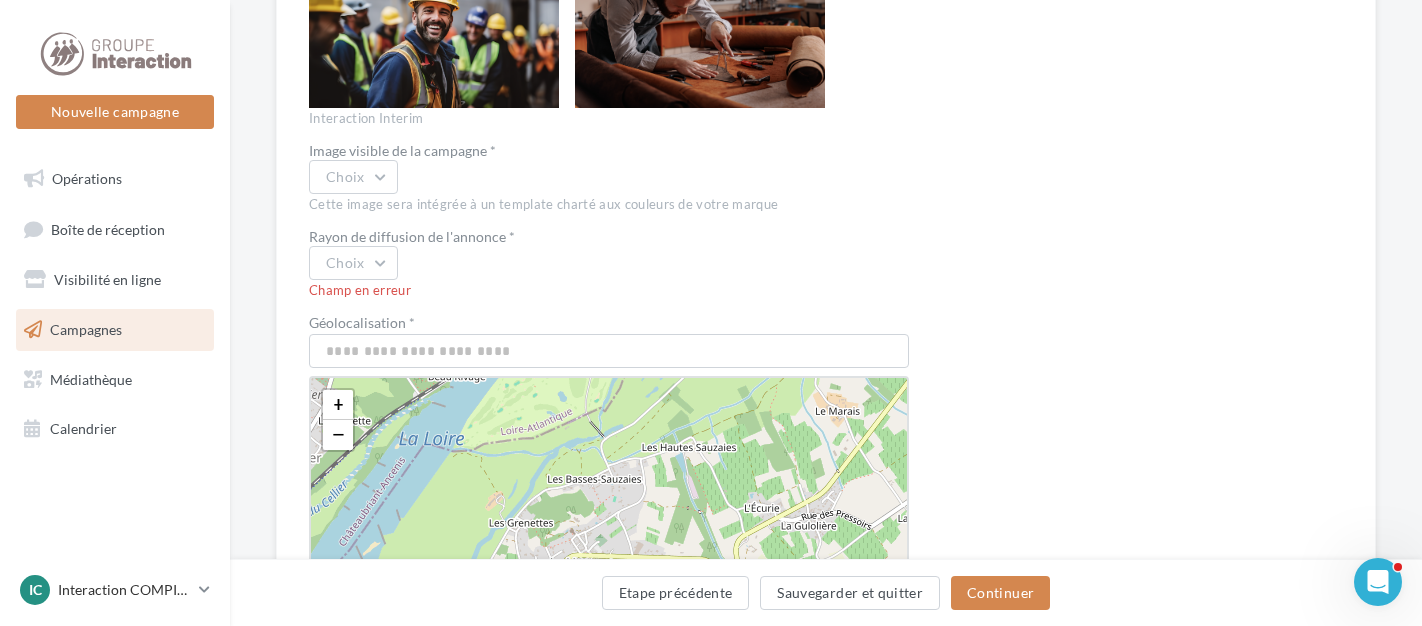scroll, scrollTop: 2713, scrollLeft: 0, axis: vertical 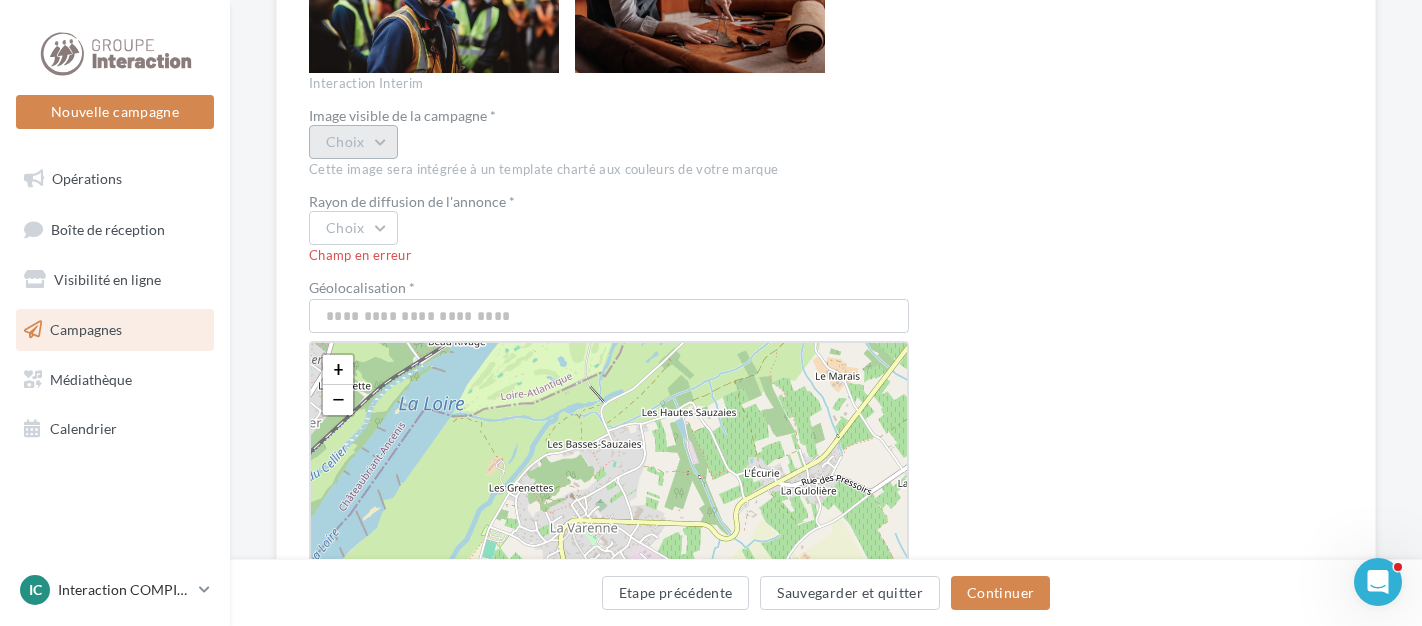 click on "Choix" at bounding box center (353, 142) 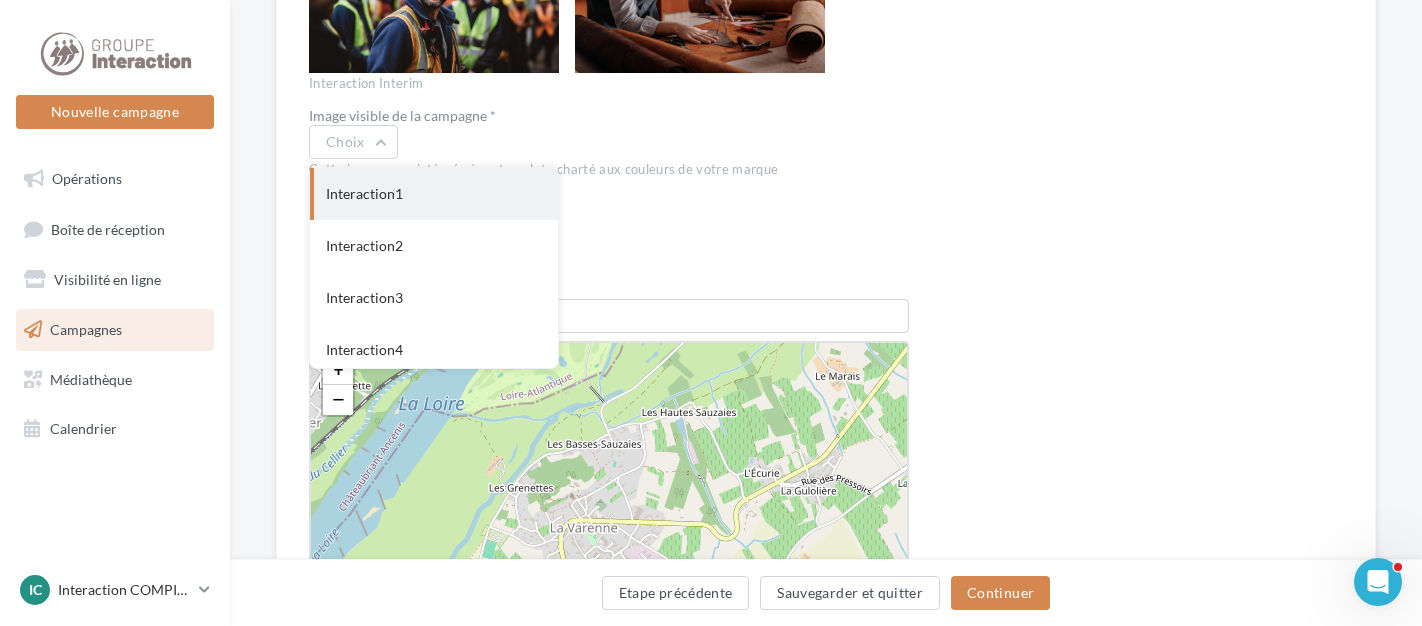 click on "Interaction1" at bounding box center (434, 194) 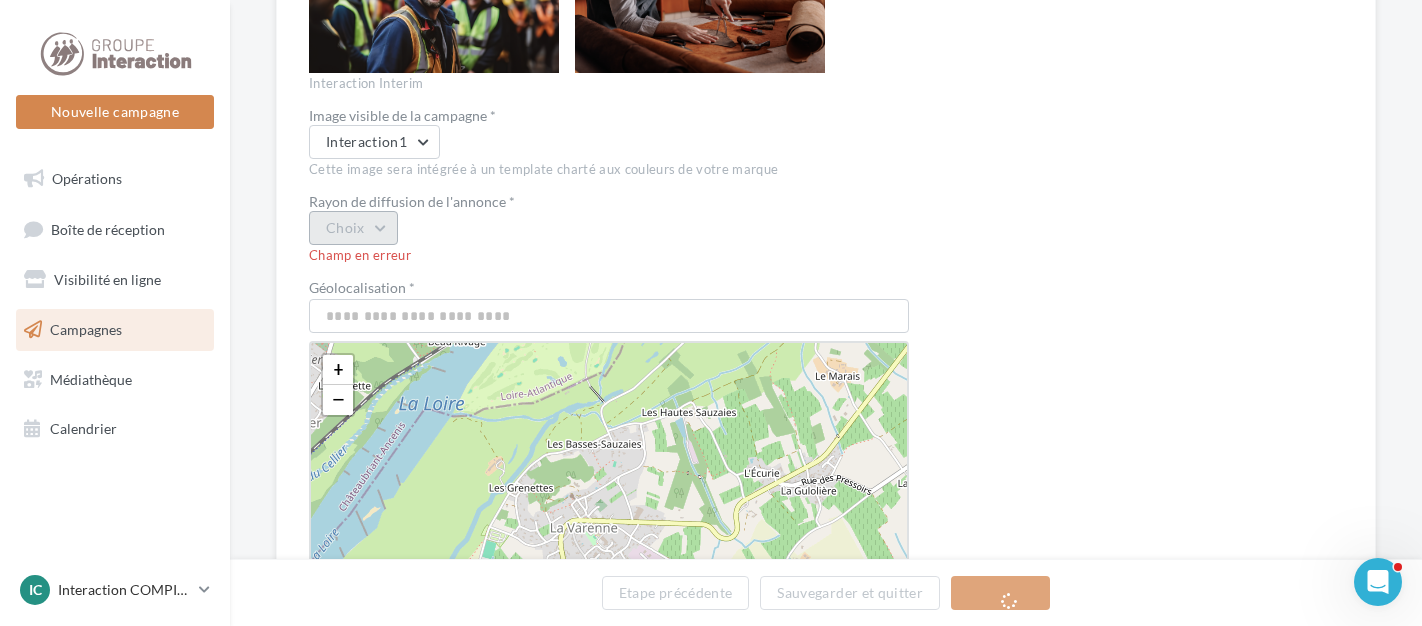 click on "Choix" at bounding box center (353, 228) 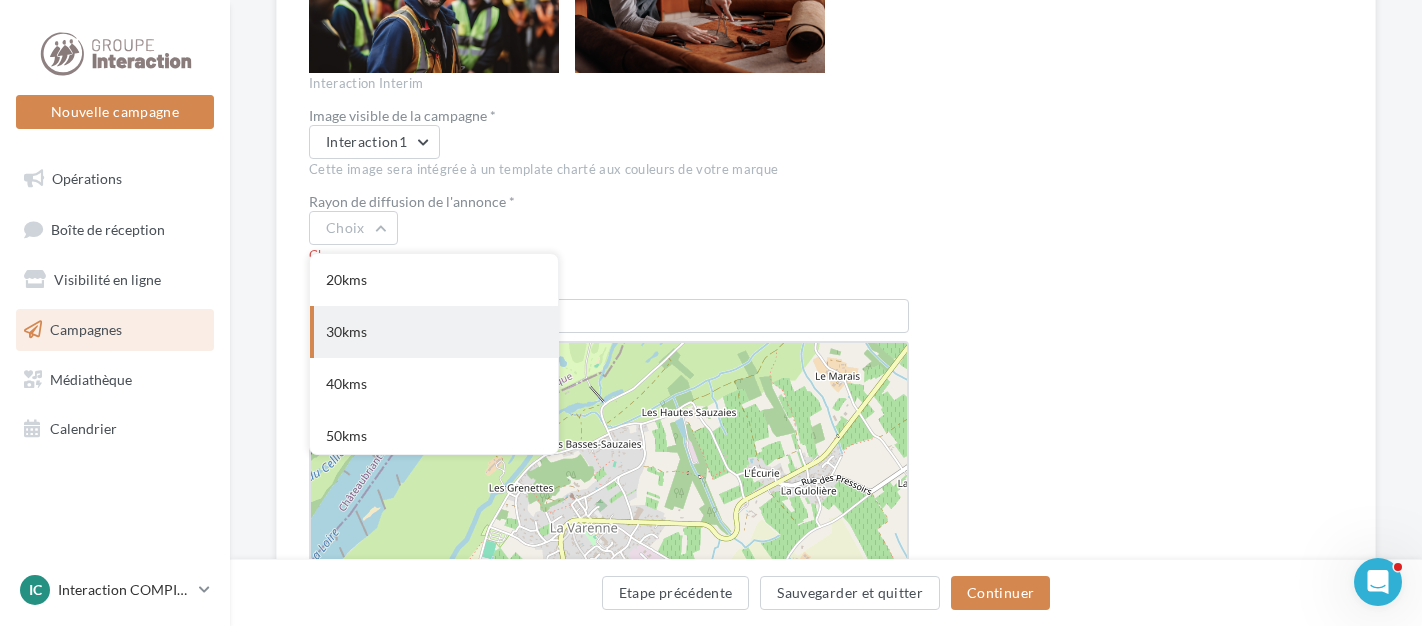 click on "30kms" at bounding box center [434, 332] 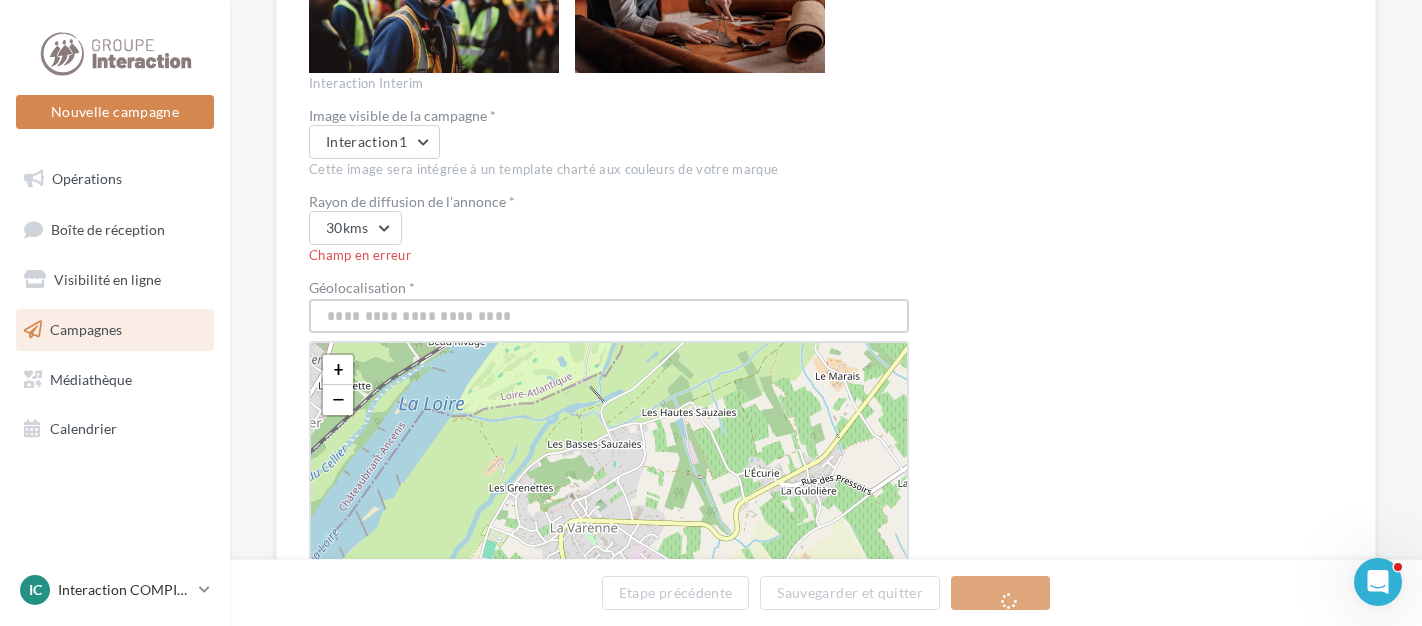 click at bounding box center [609, 316] 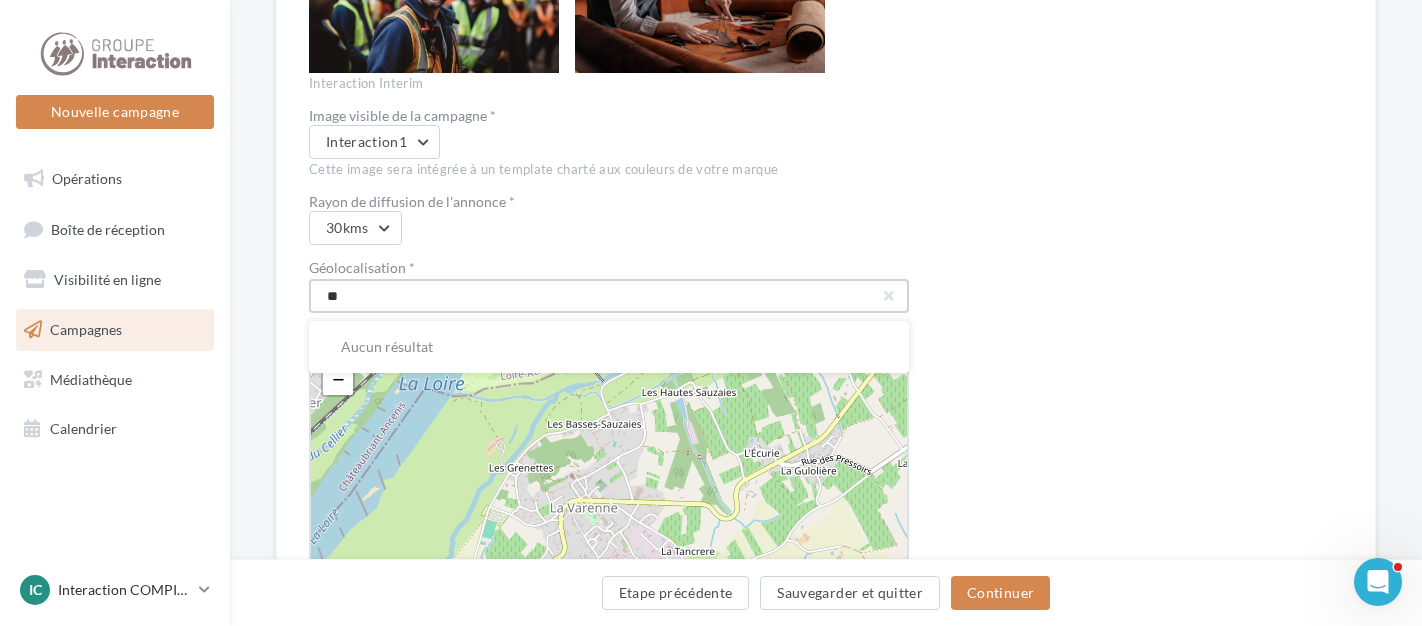 type on "*" 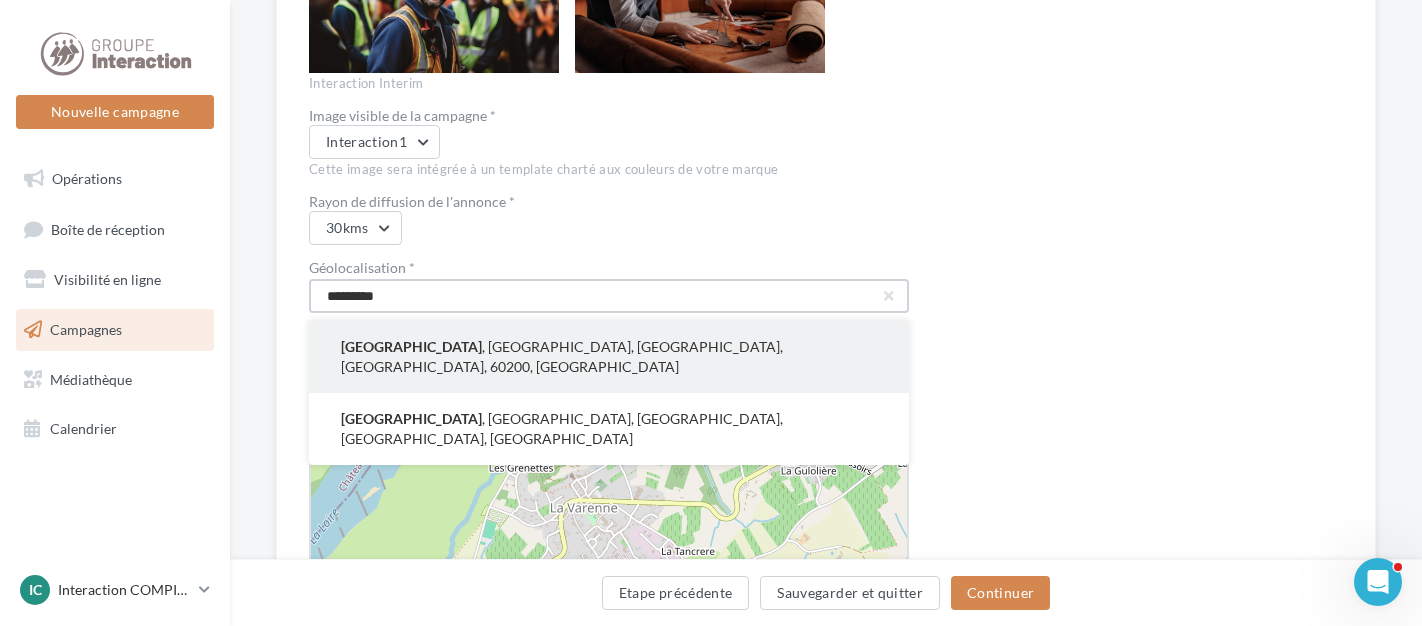 type on "*********" 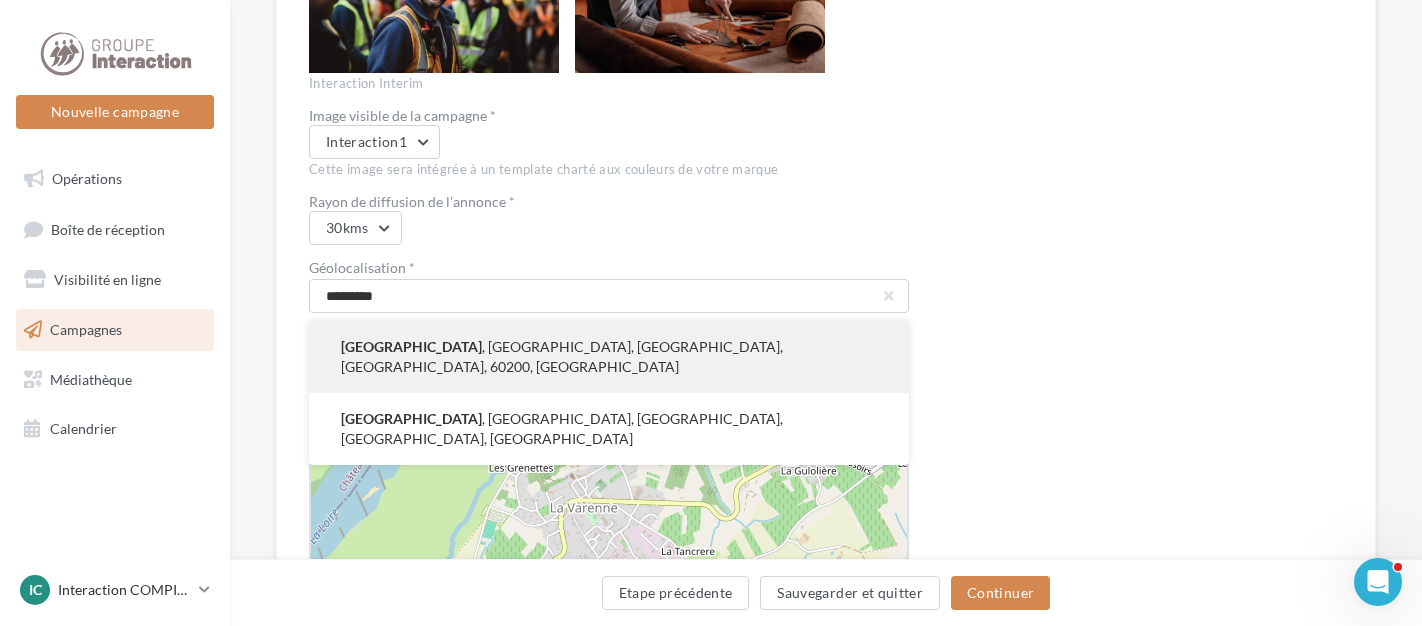 click on "Compiègne , Oise, Hauts-de-France, France métropolitaine, 60200, France" at bounding box center (609, 357) 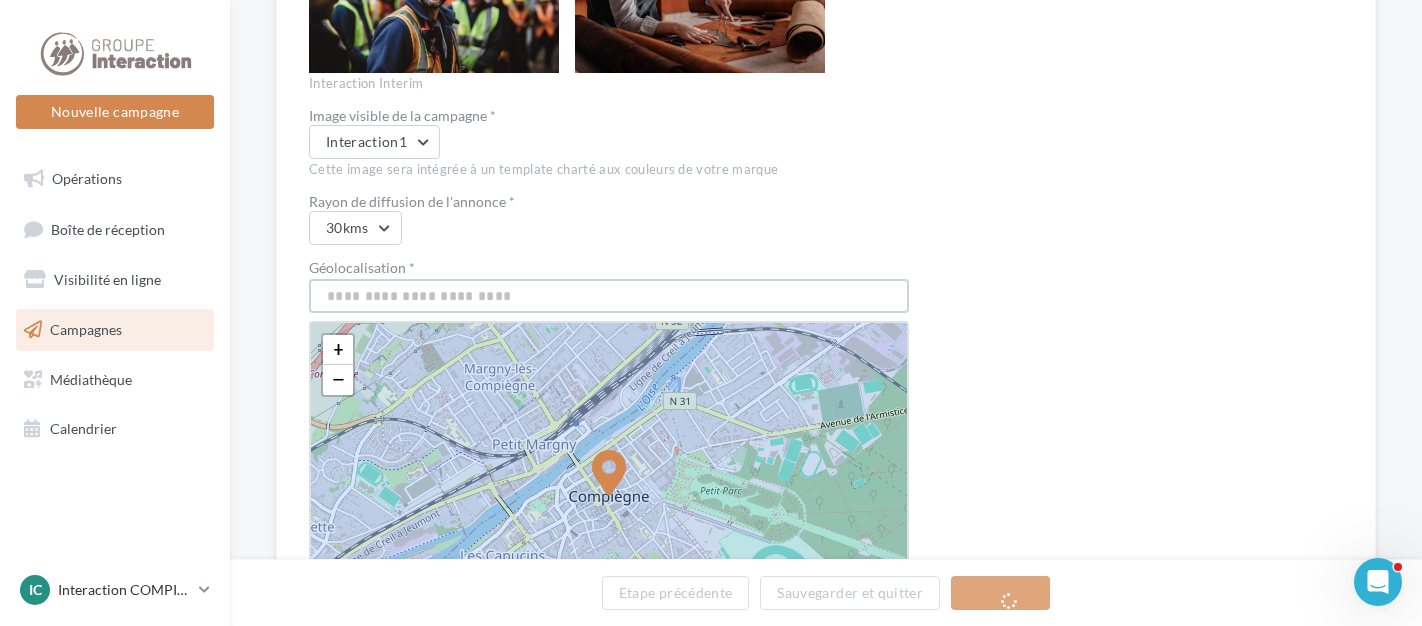 click at bounding box center [609, 296] 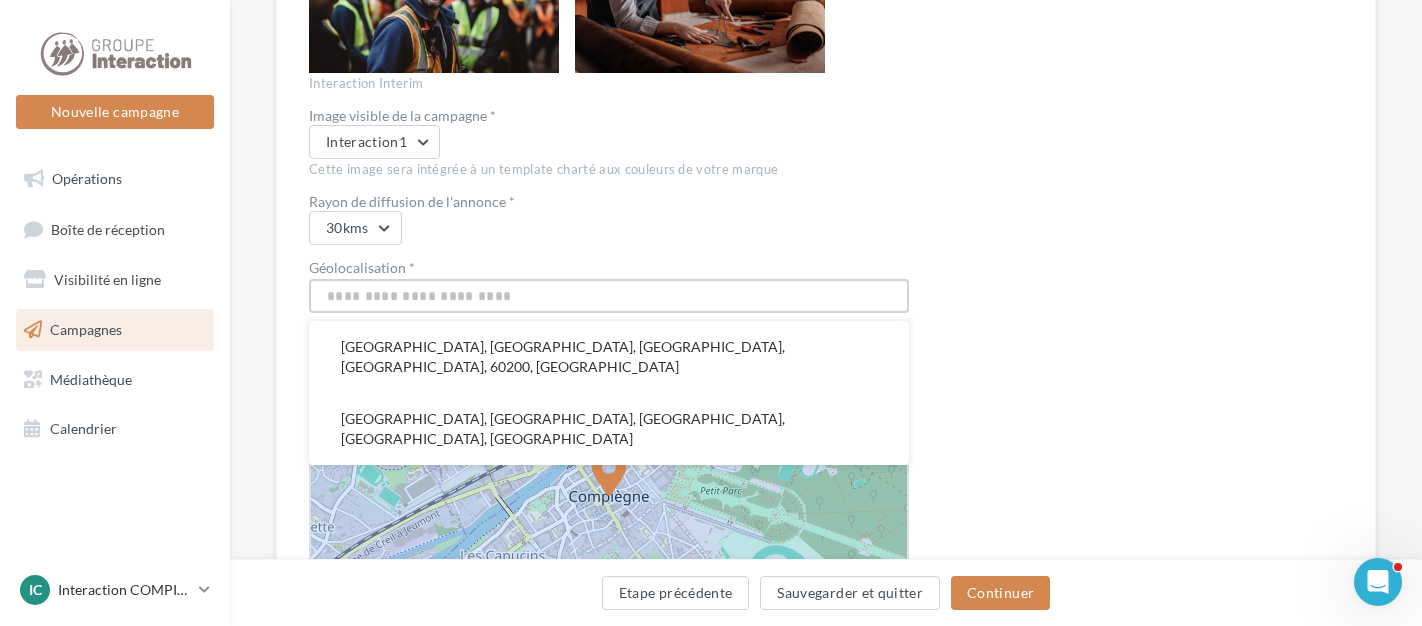 click at bounding box center (609, 296) 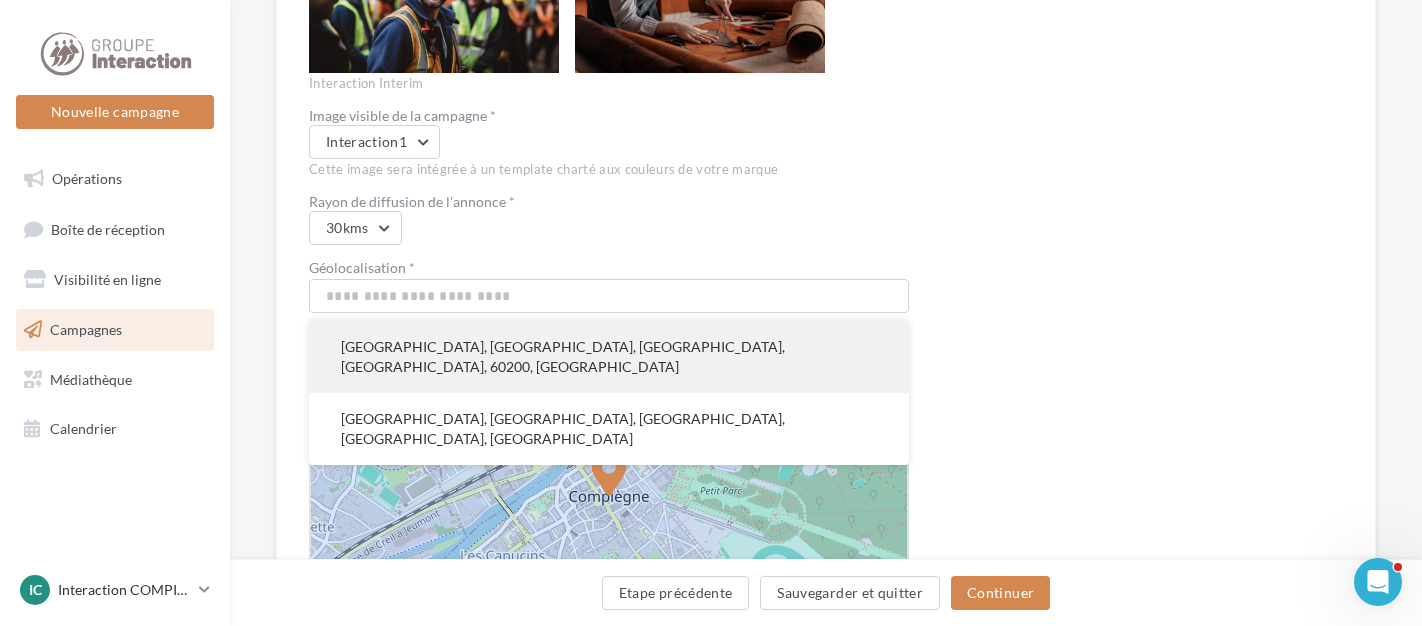click on "Compiègne, Oise, Hauts-de-France, France métropolitaine, 60200, France" at bounding box center [609, 357] 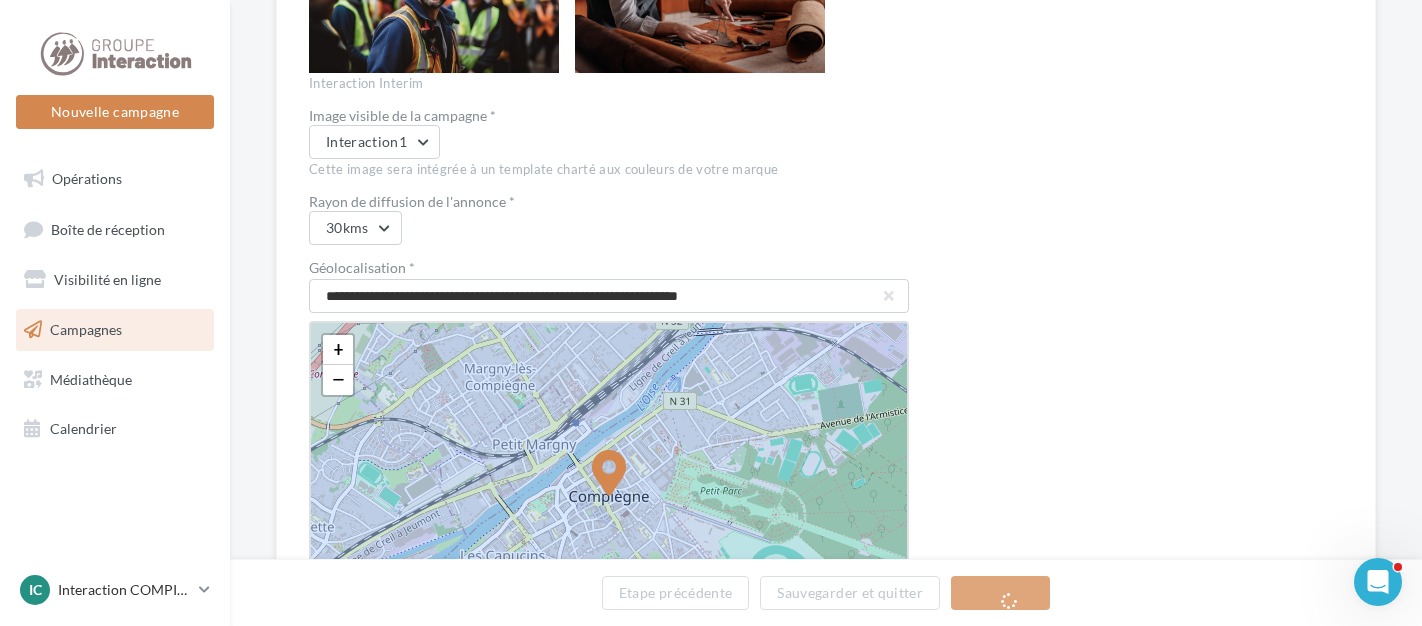 click on "Prévisualisation
La prévisualisation est non-contractuelle" at bounding box center [1158, -499] 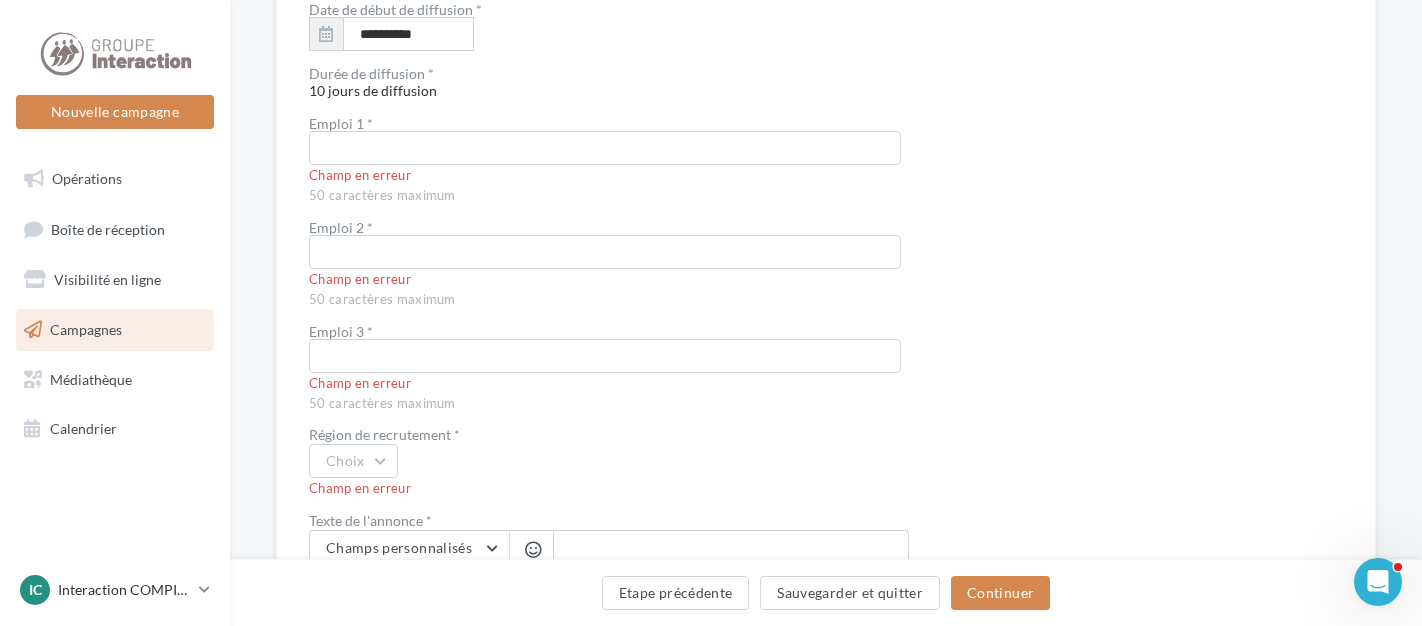 scroll, scrollTop: 3413, scrollLeft: 0, axis: vertical 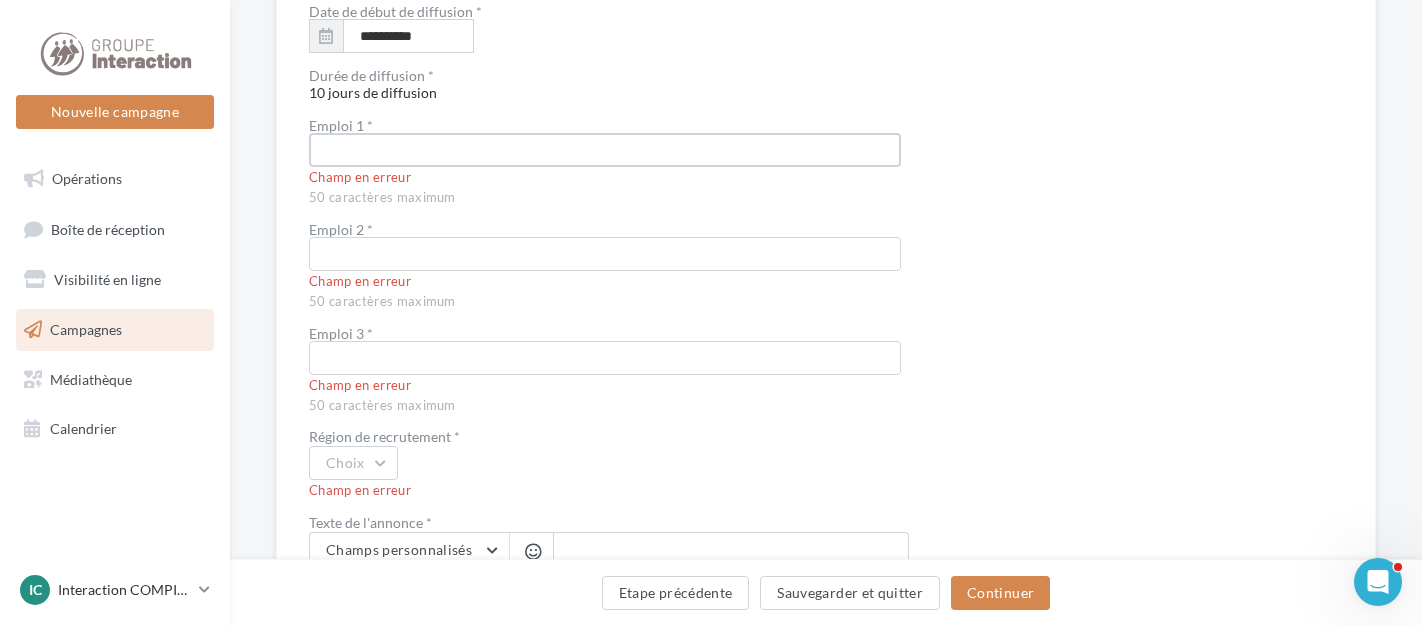 click at bounding box center [605, 150] 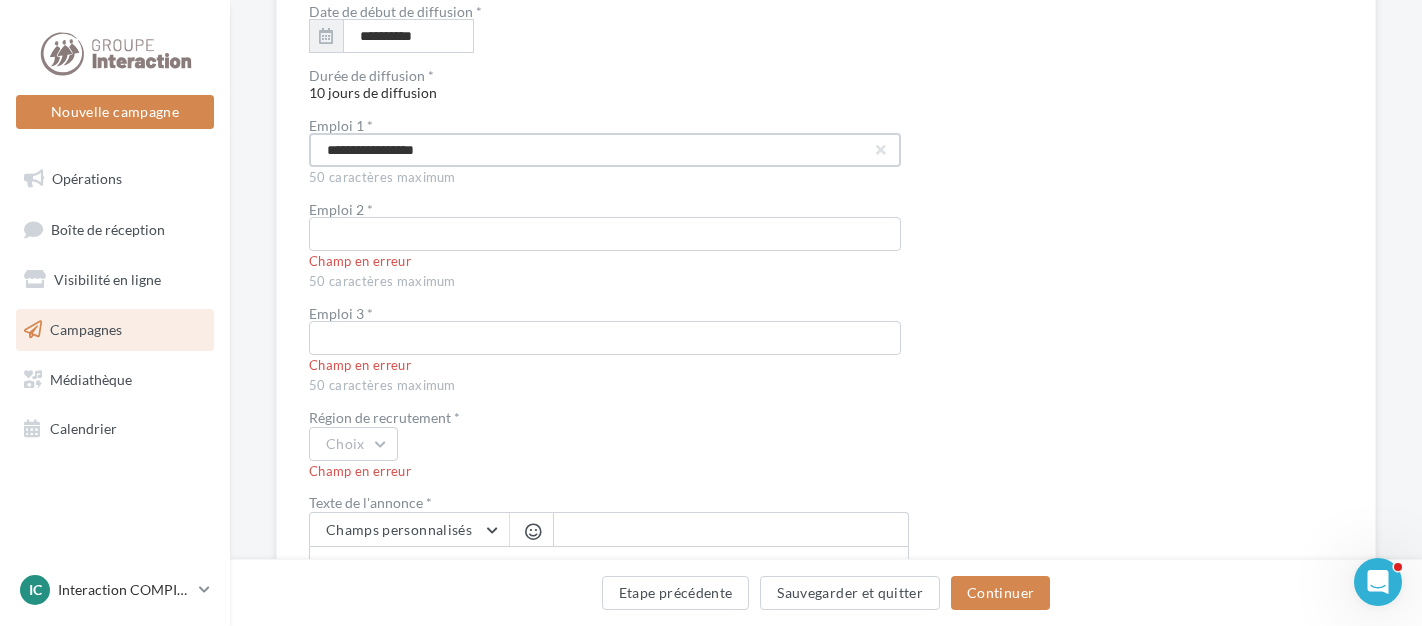 type on "**********" 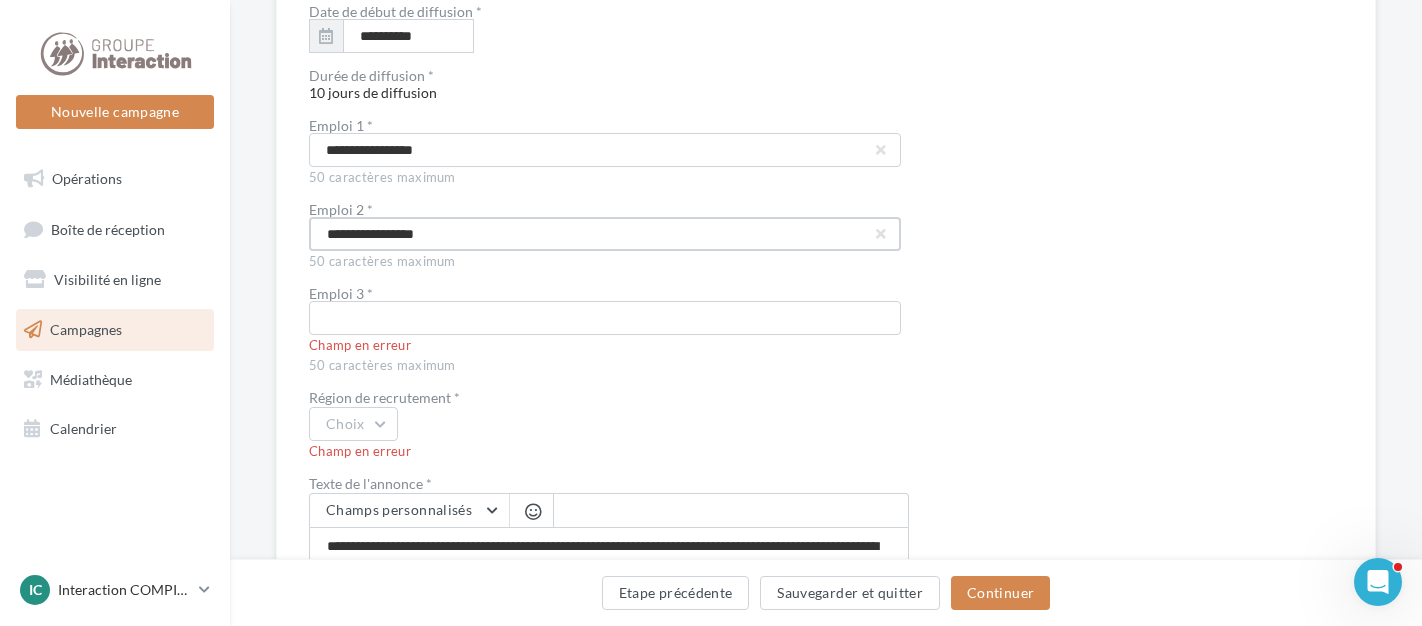type on "**********" 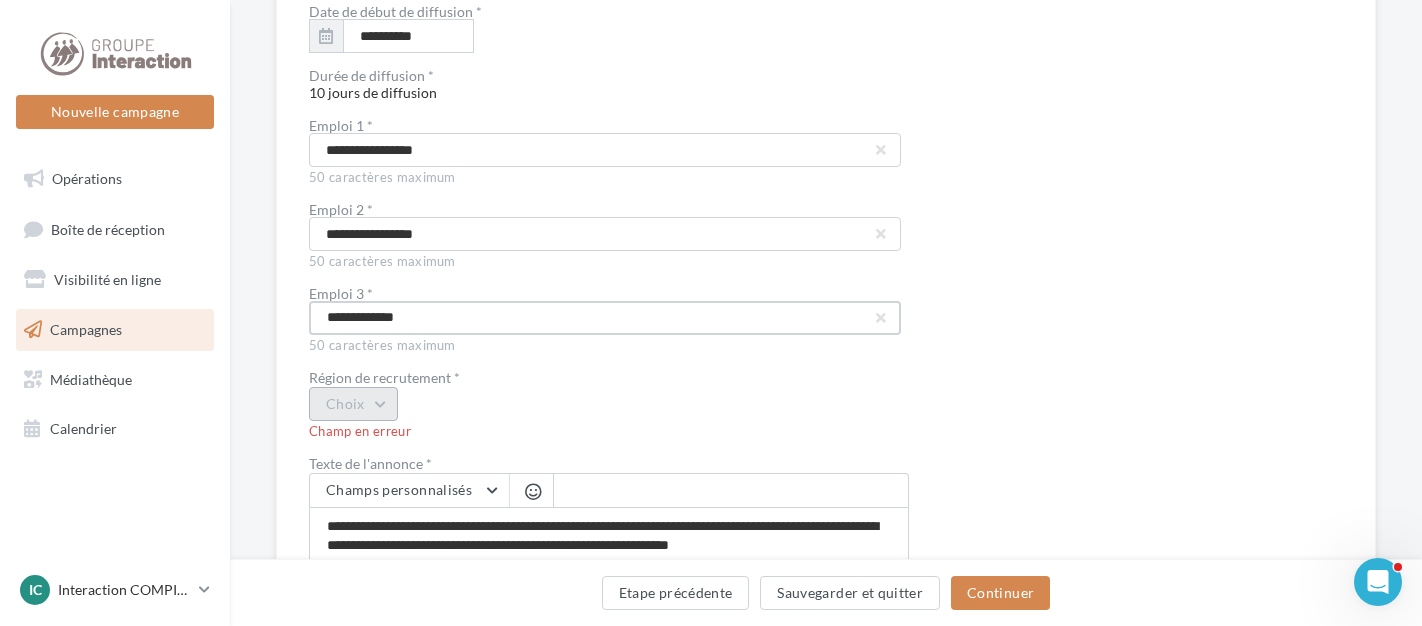 type on "**********" 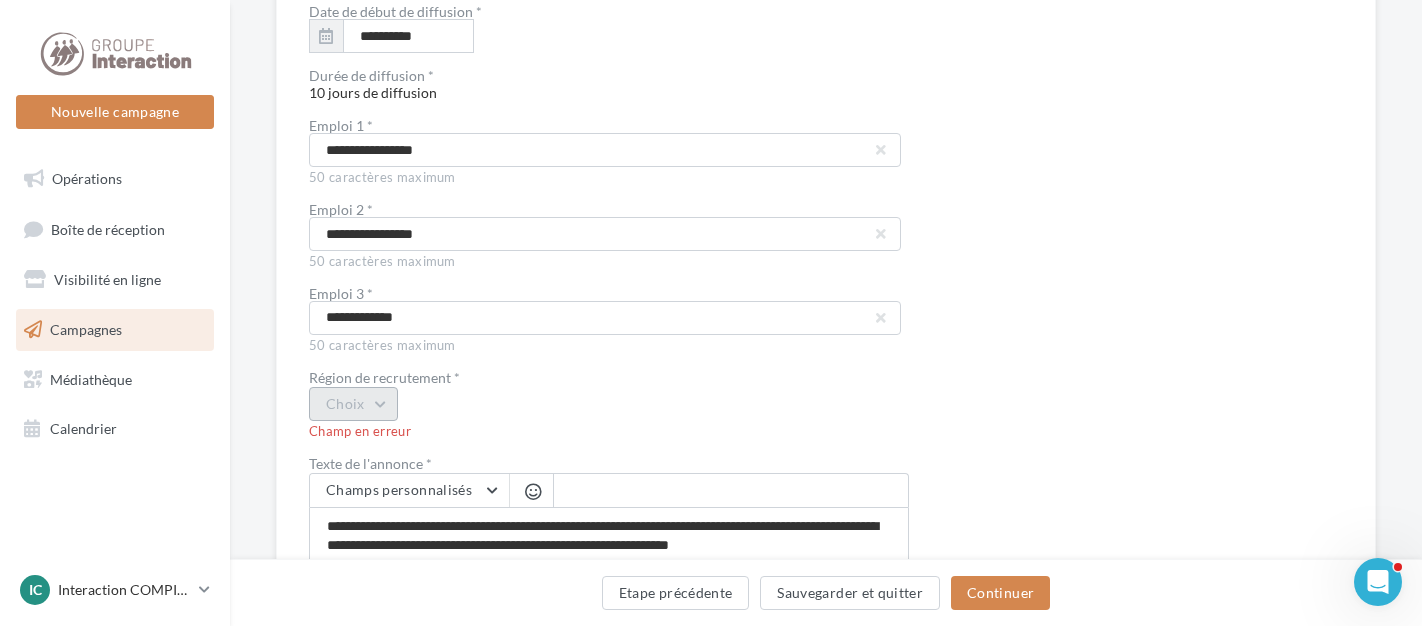 click on "Choix" at bounding box center [353, 404] 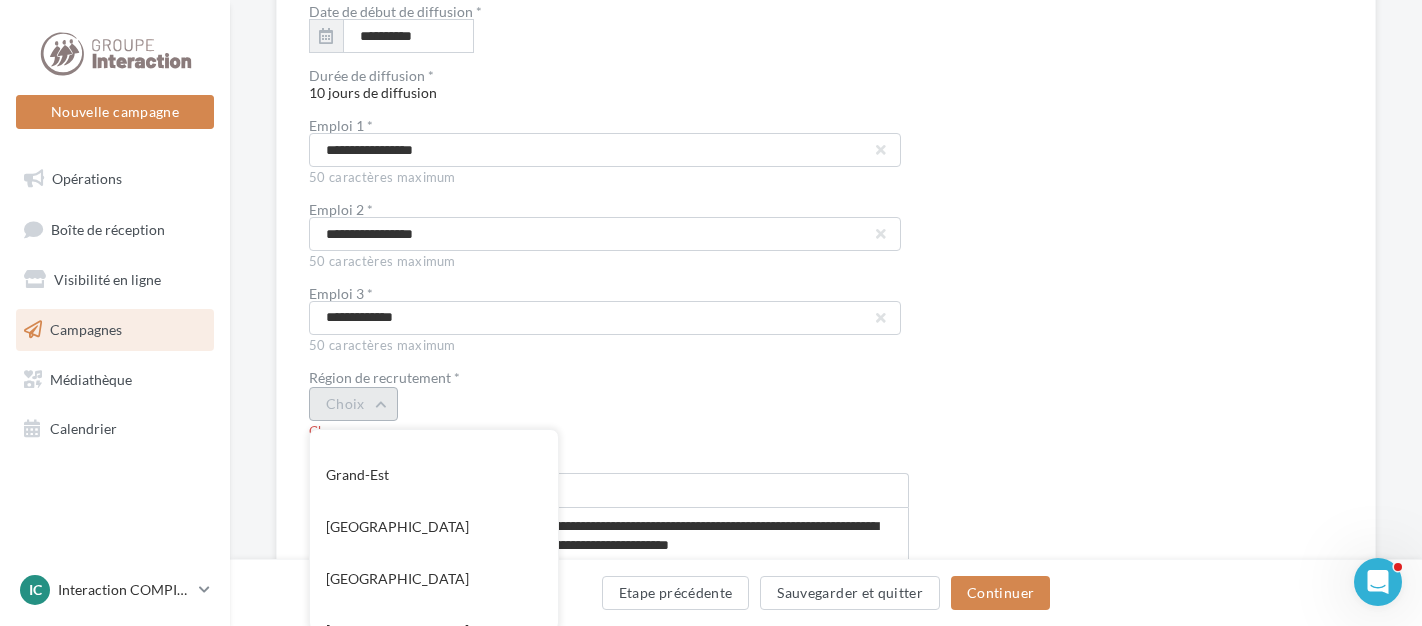 scroll, scrollTop: 248, scrollLeft: 0, axis: vertical 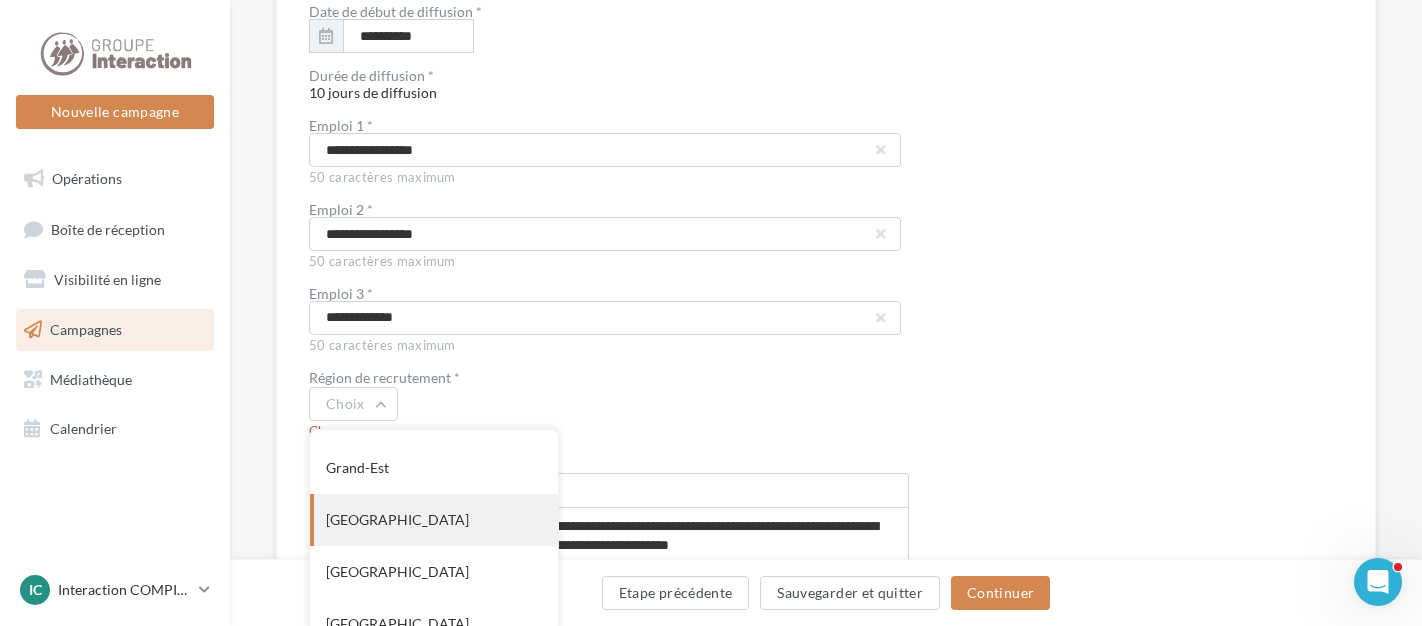 click on "Hauts-de-France" at bounding box center [434, 520] 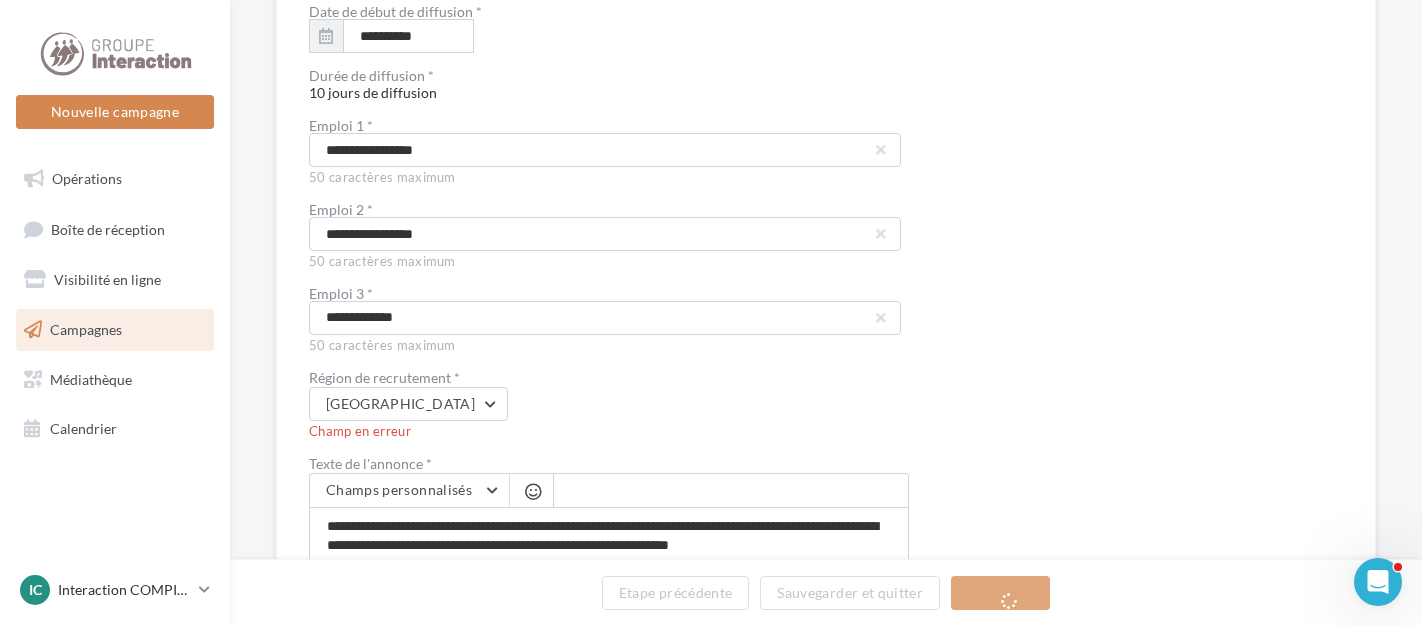 click on "Champ en erreur" at bounding box center (609, 432) 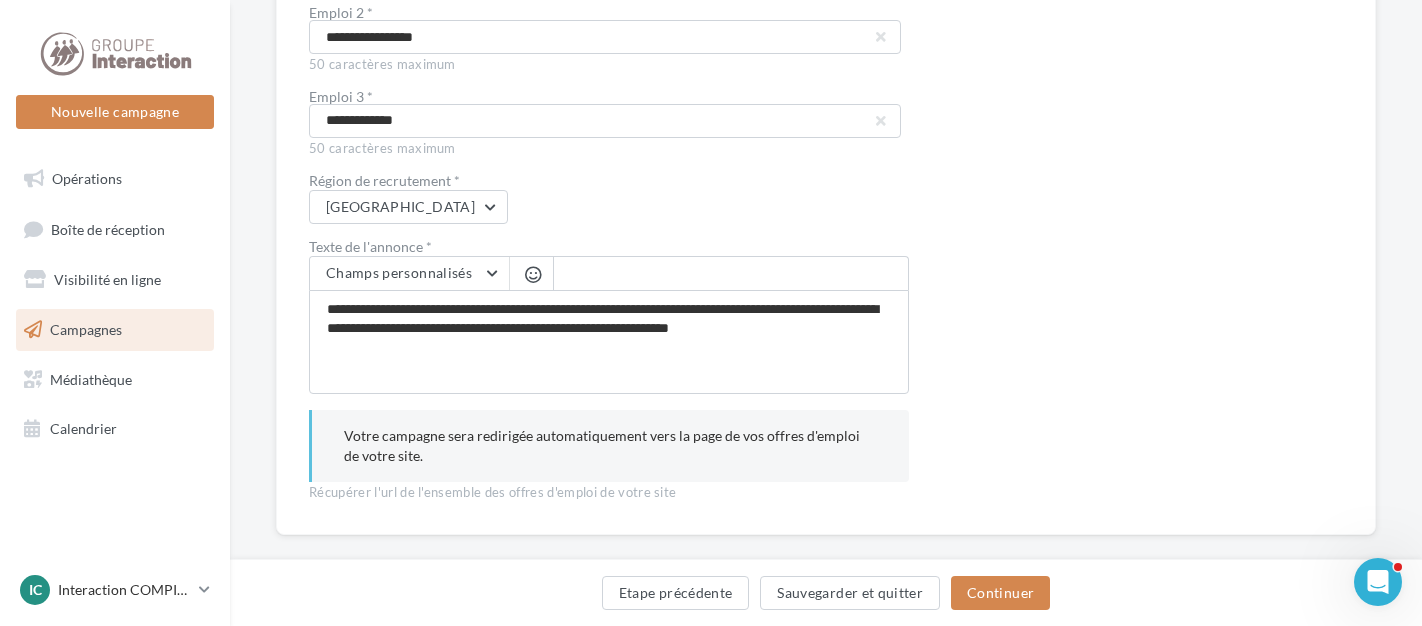 scroll, scrollTop: 3637, scrollLeft: 0, axis: vertical 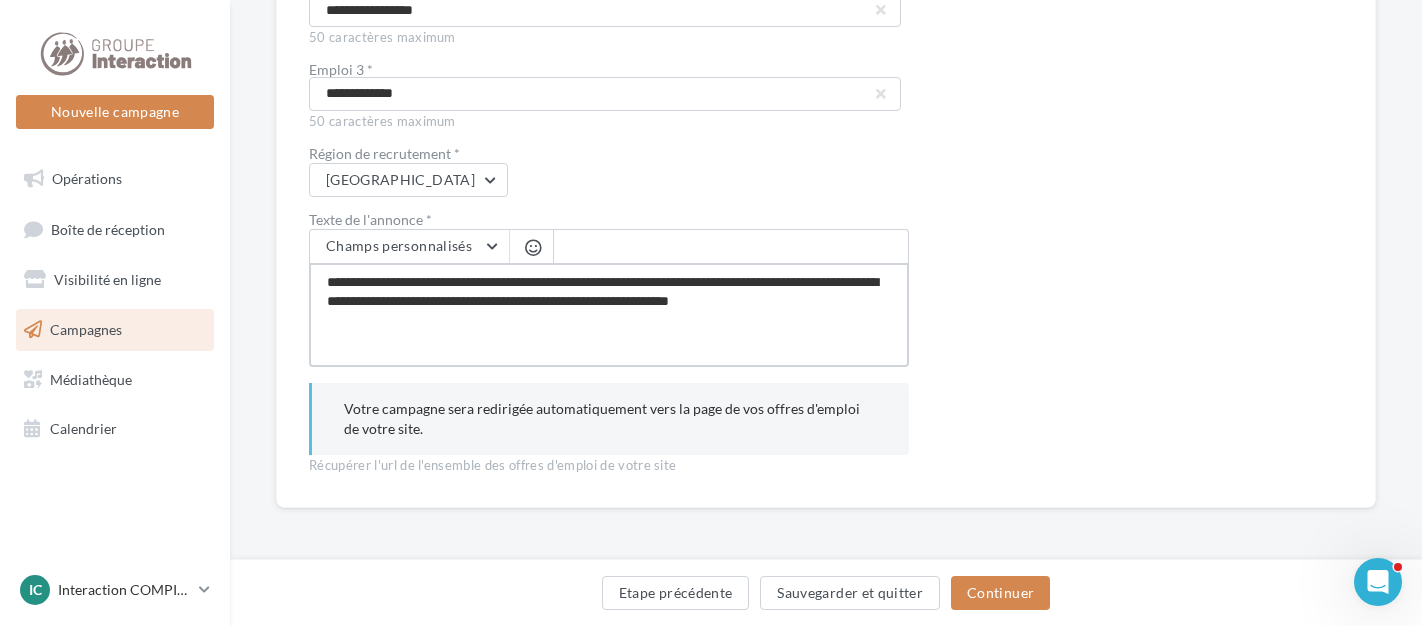 click on "**********" at bounding box center [609, 315] 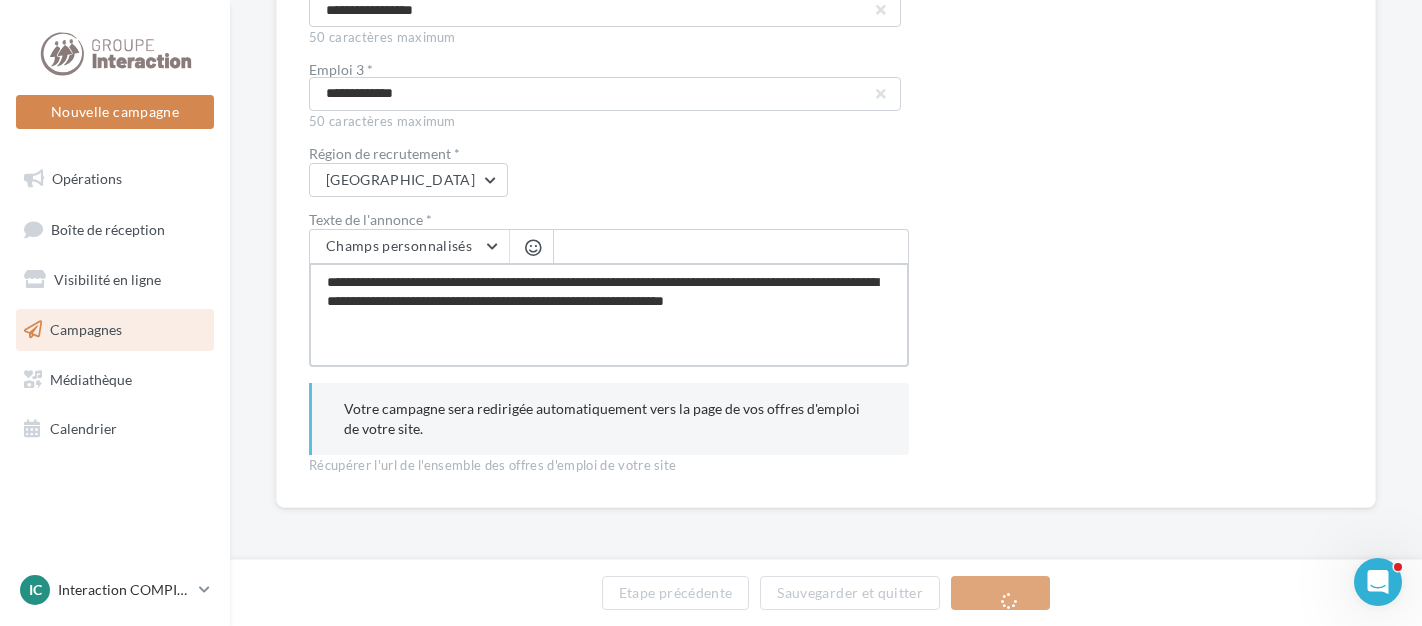 type on "**********" 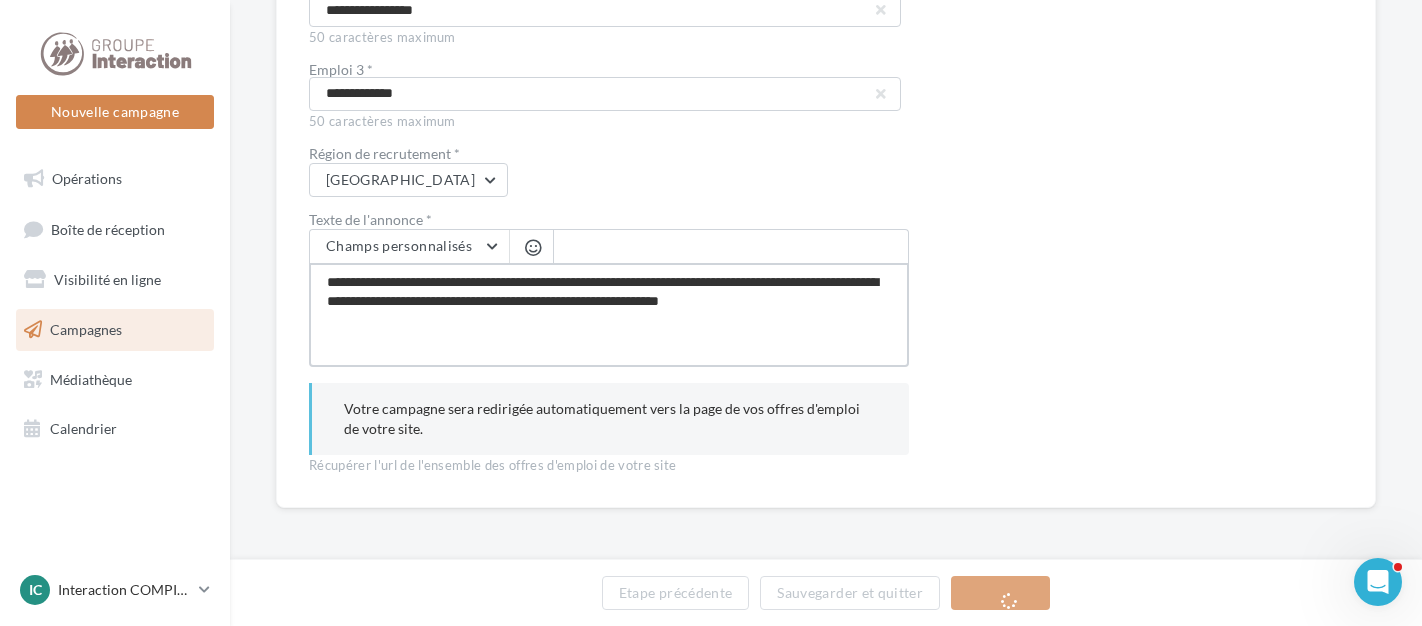 type on "**********" 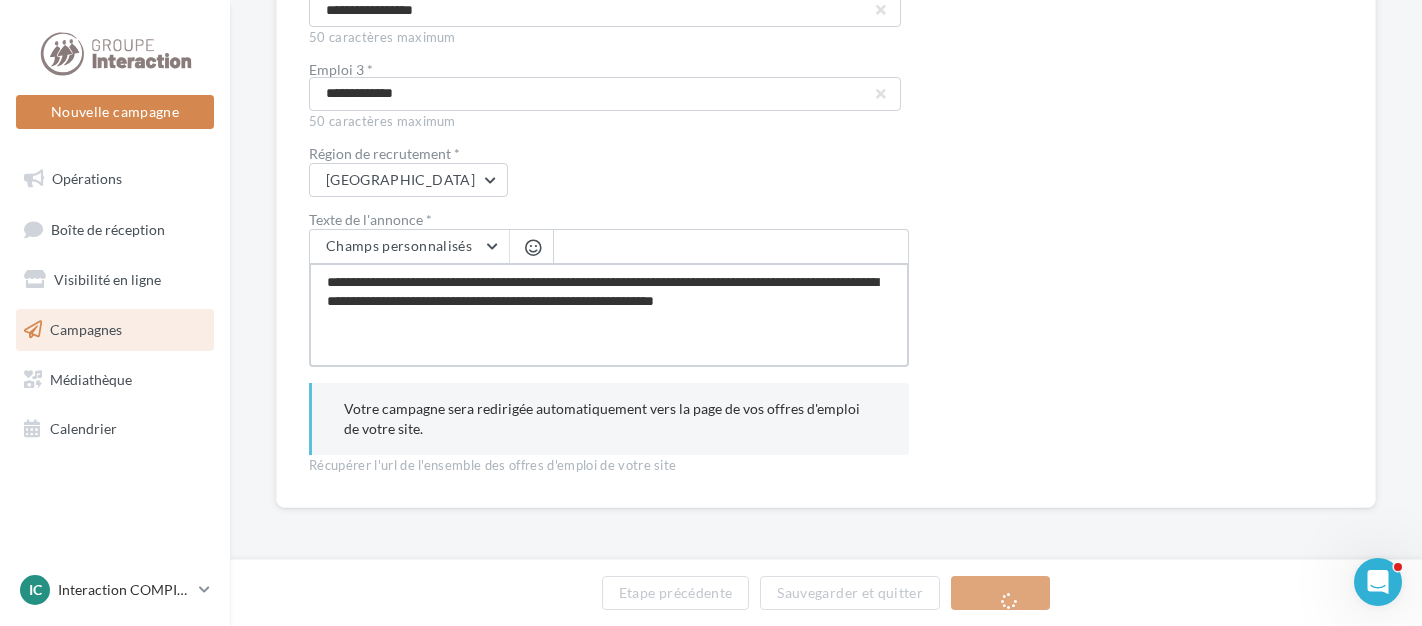 type on "**********" 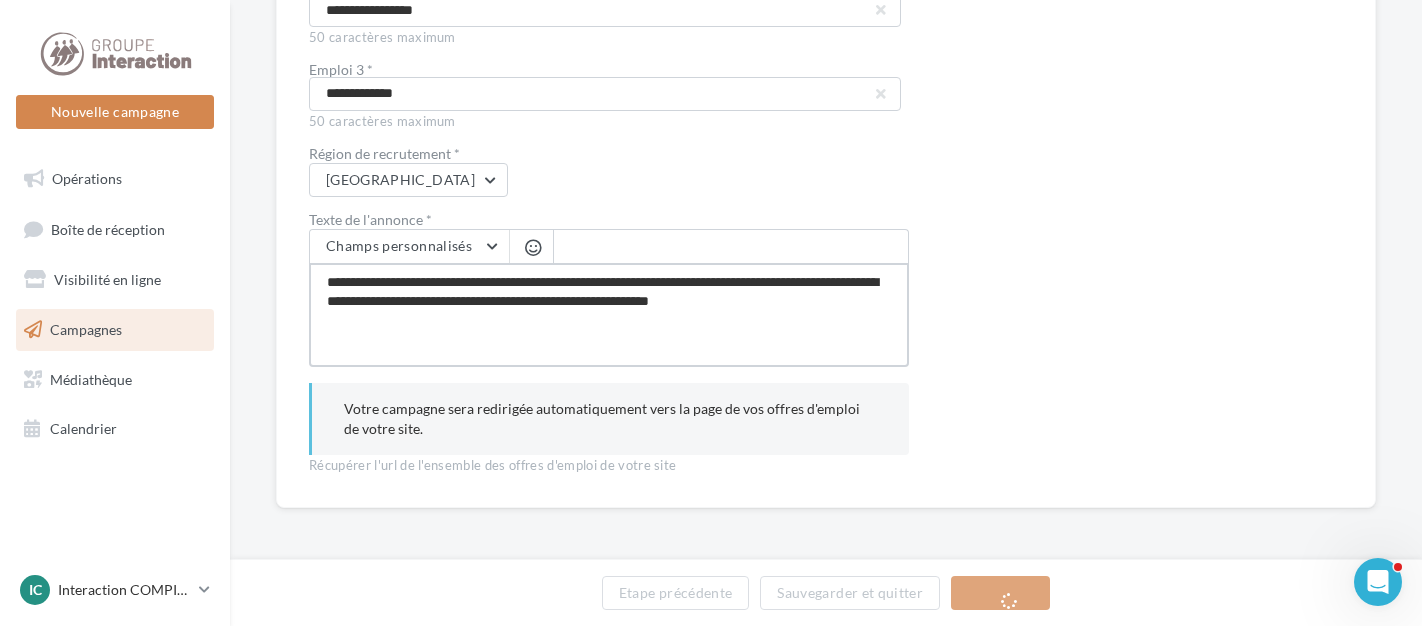 type on "**********" 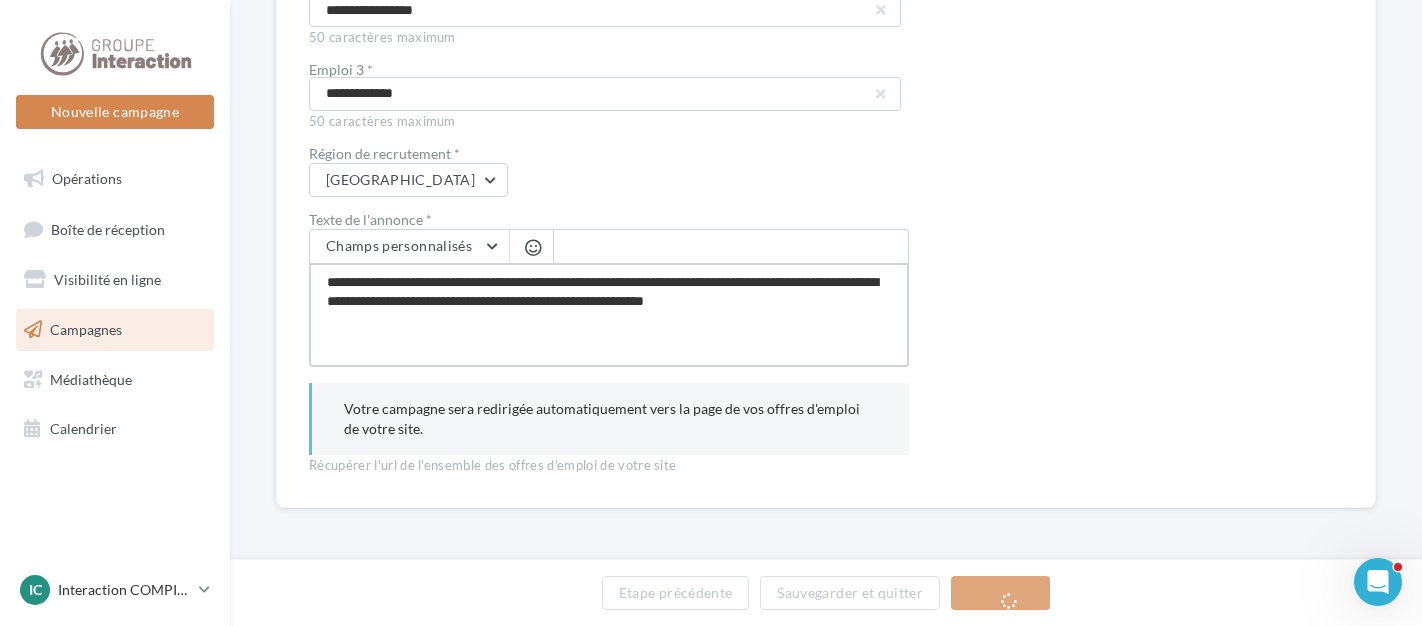 type on "**********" 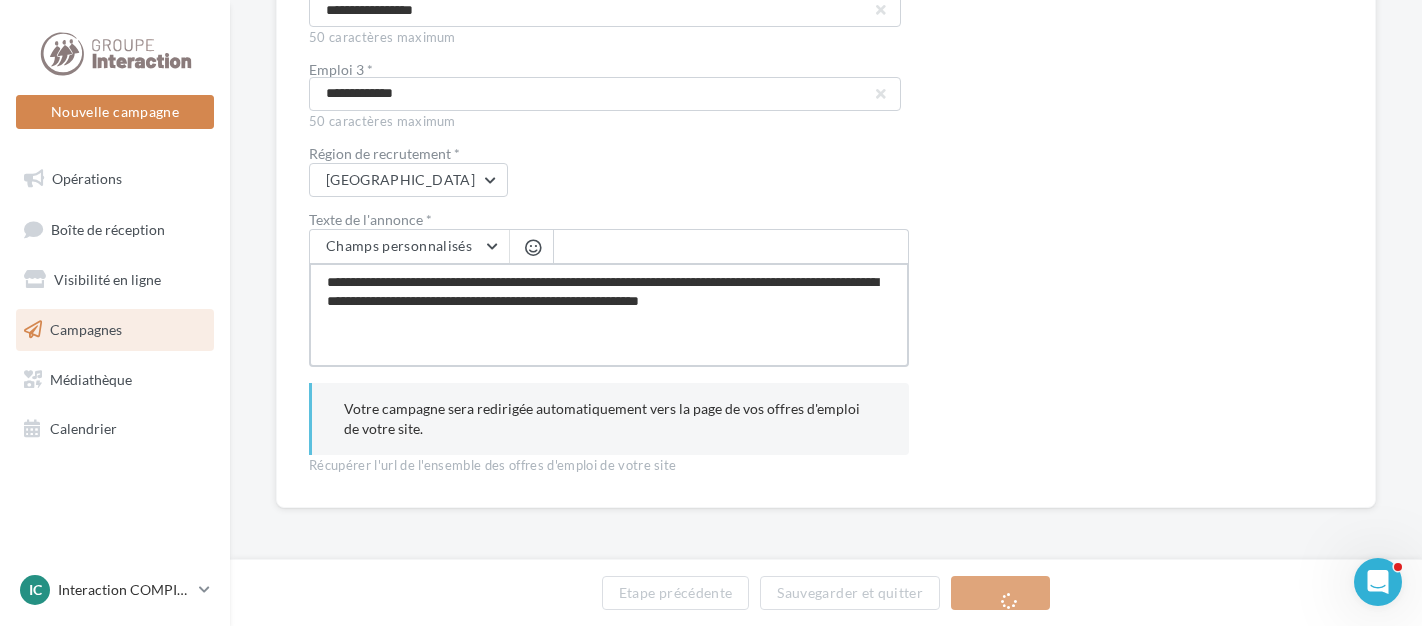 type on "**********" 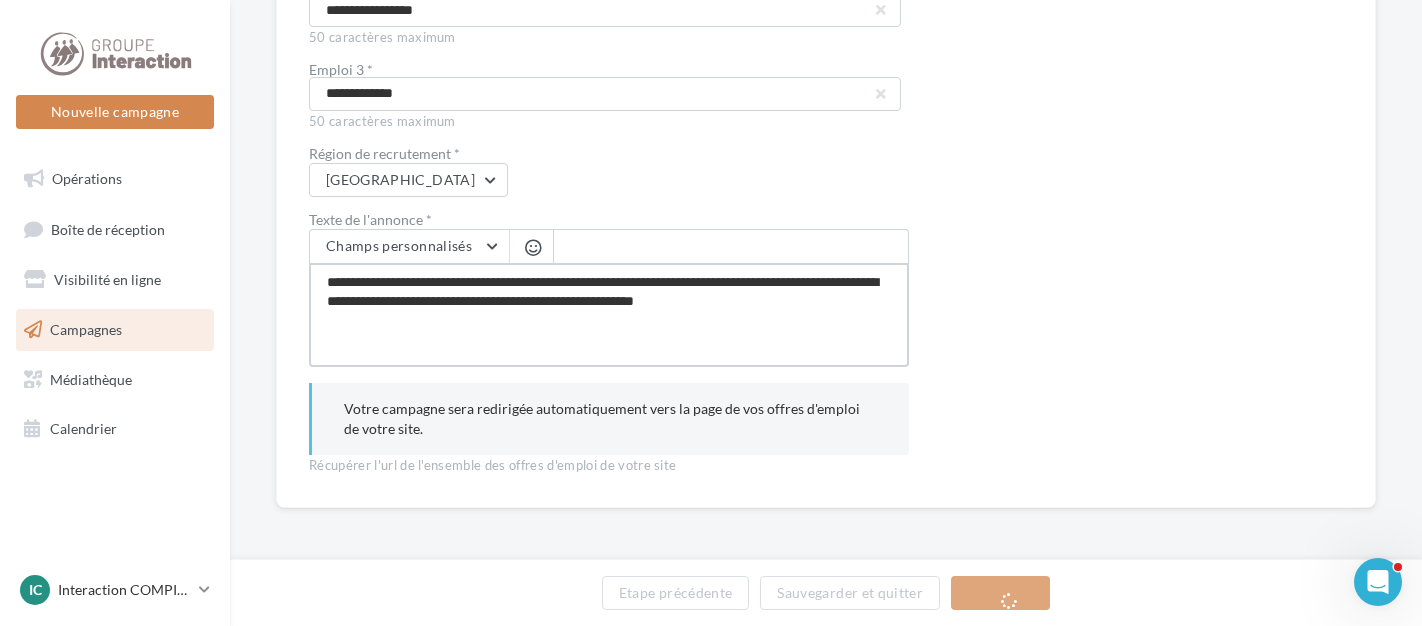 type on "**********" 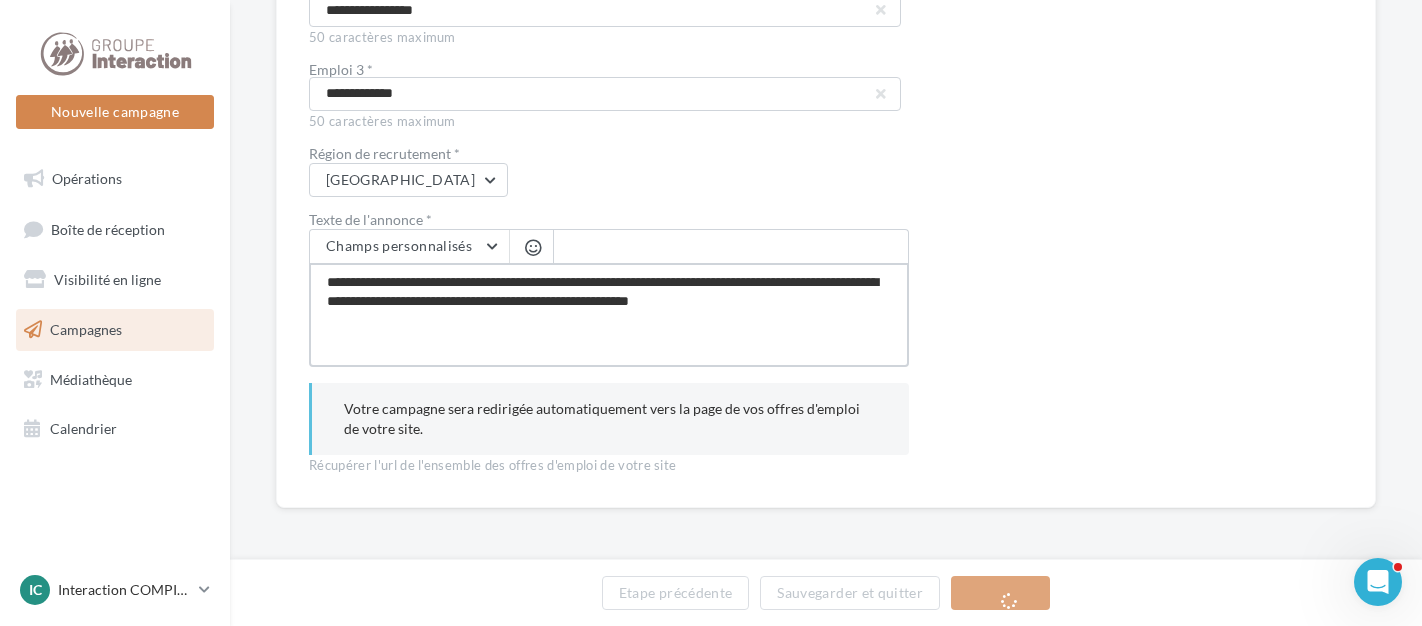 type on "**********" 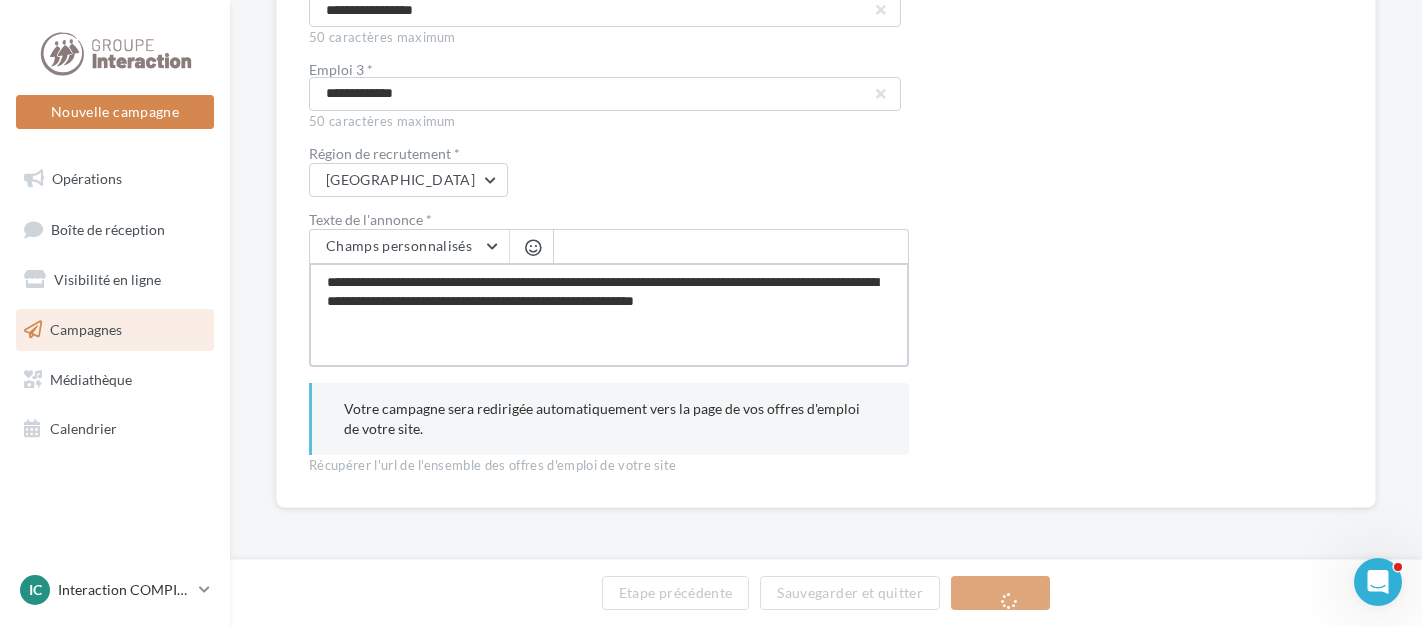 type on "**********" 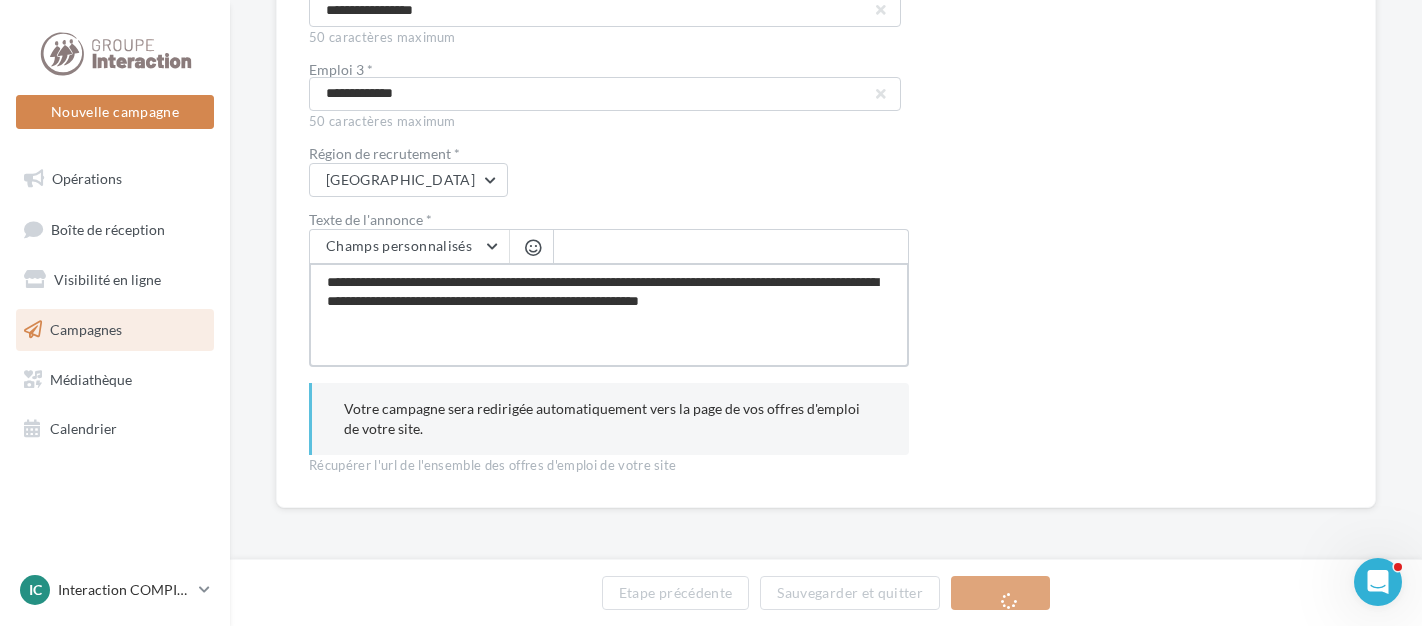 type on "**********" 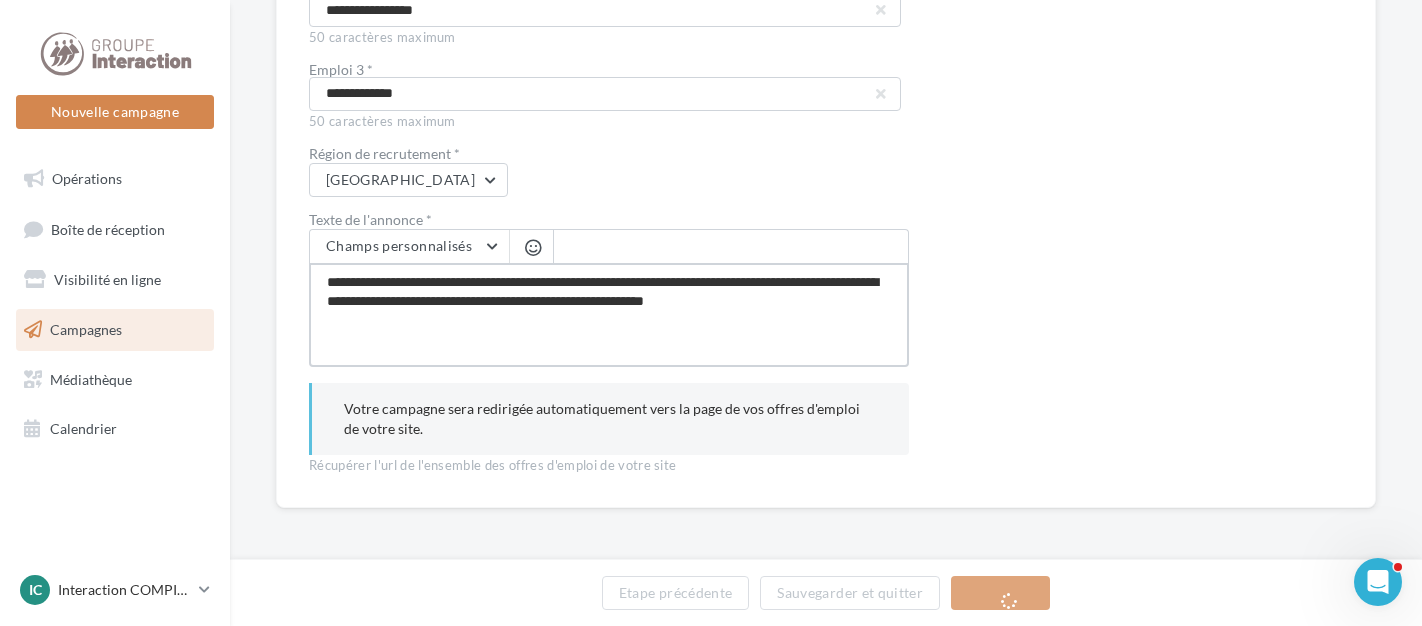 type on "**********" 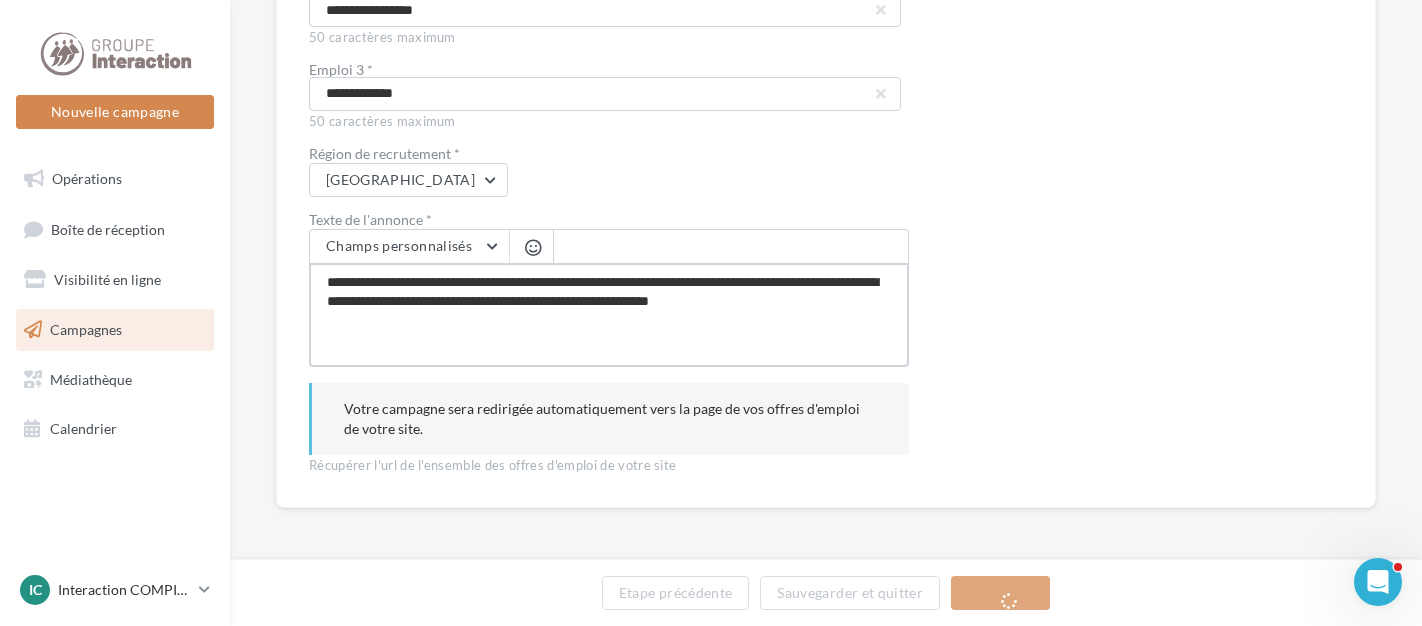 type on "**********" 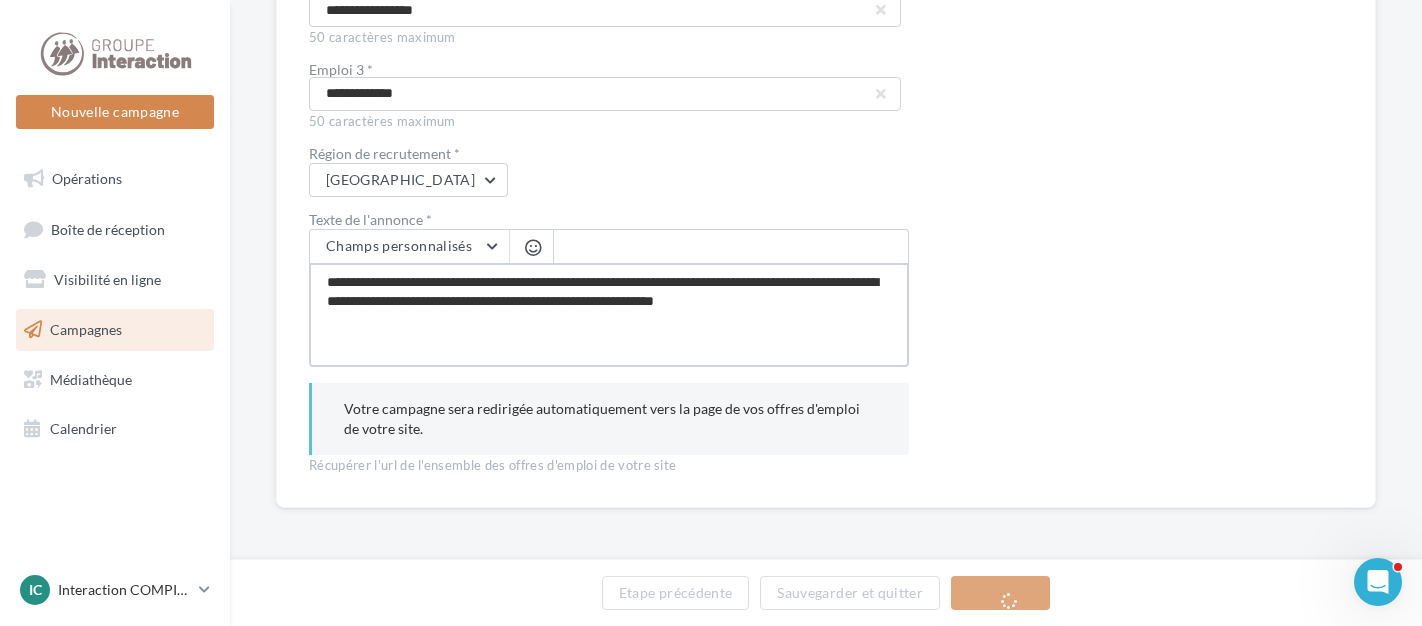 type on "**********" 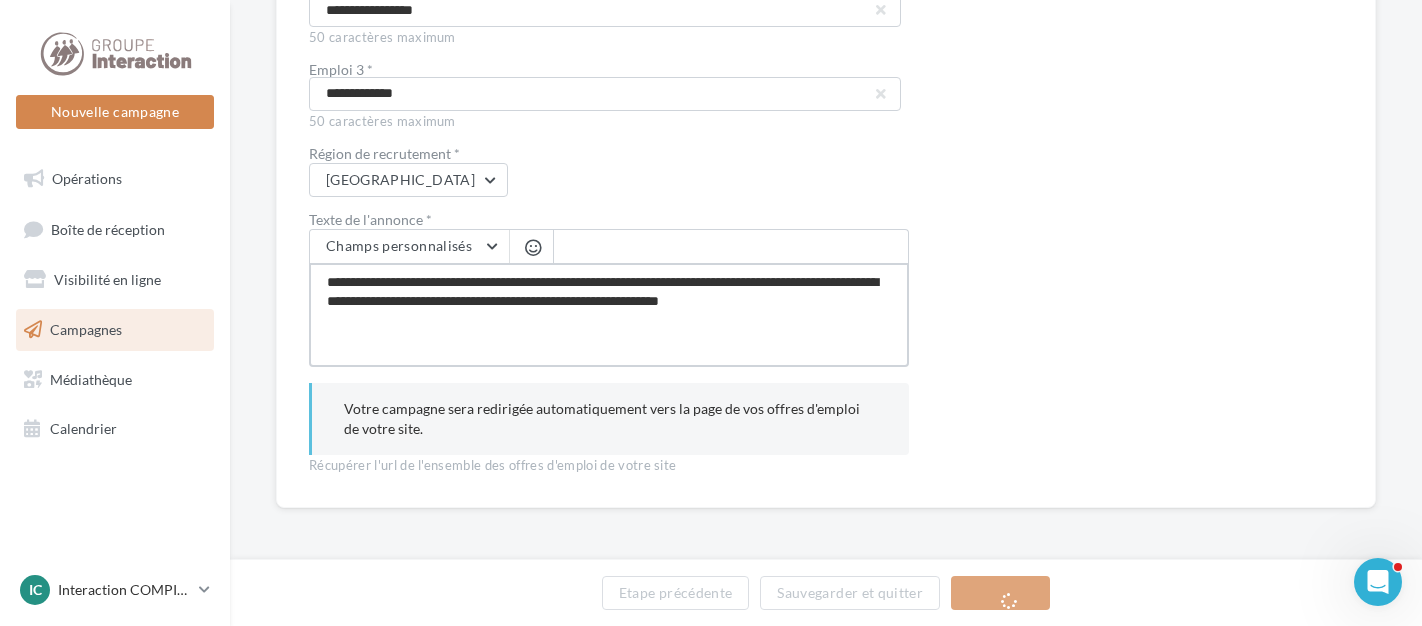 type on "**********" 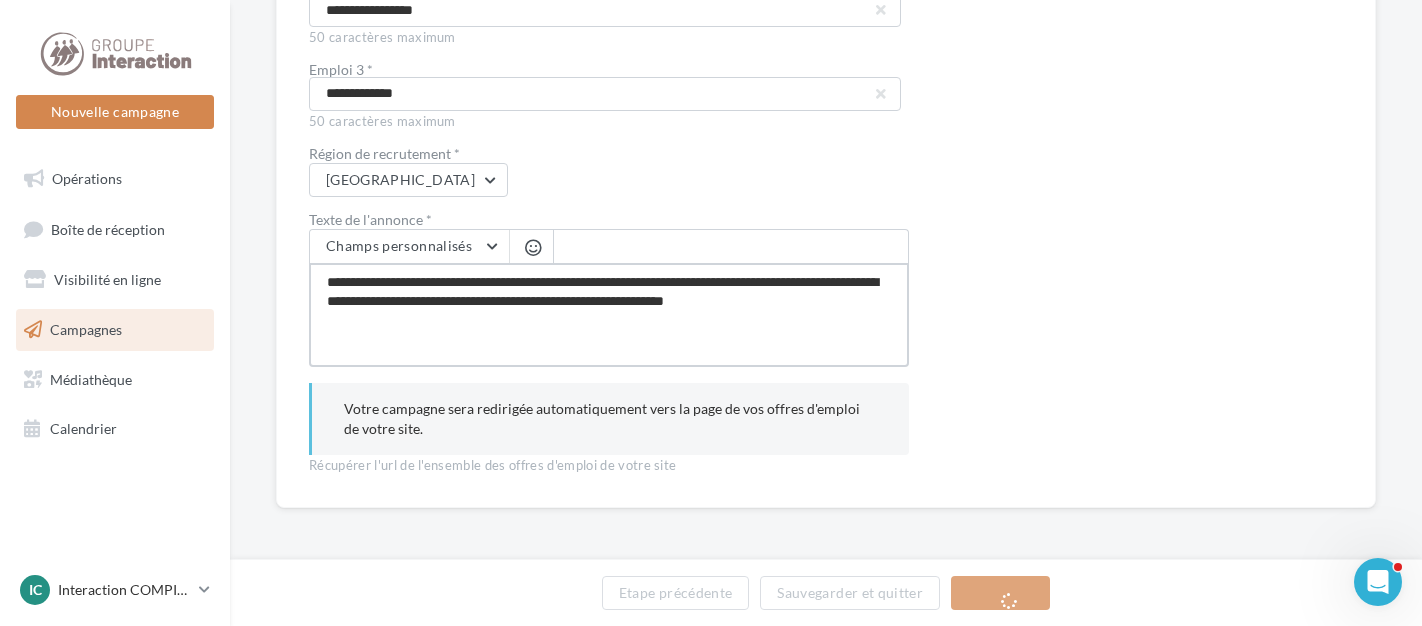 type on "**********" 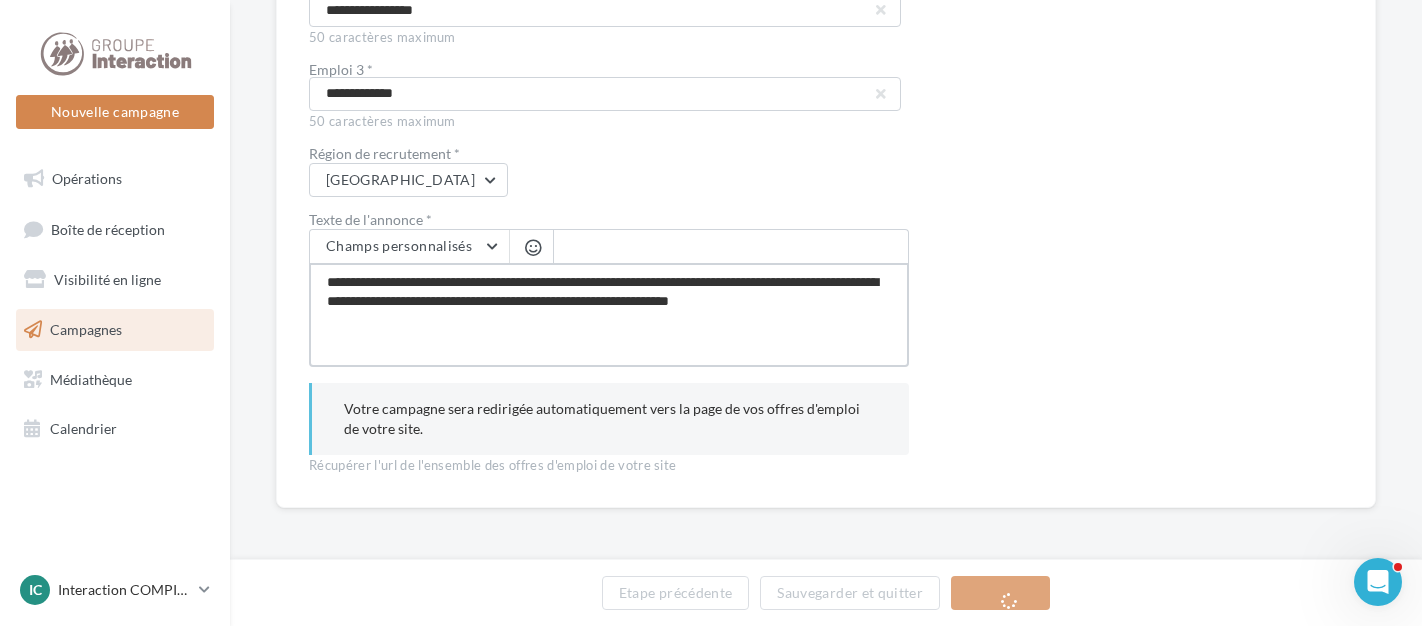 type on "**********" 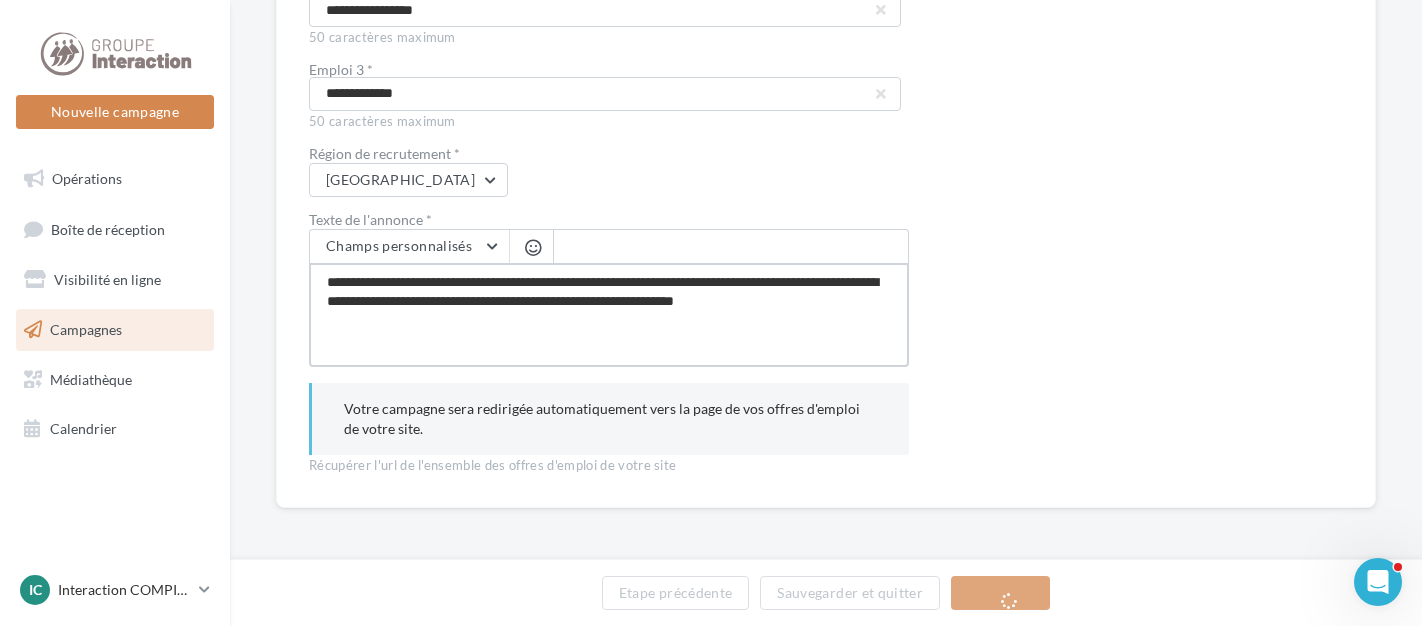 type on "**********" 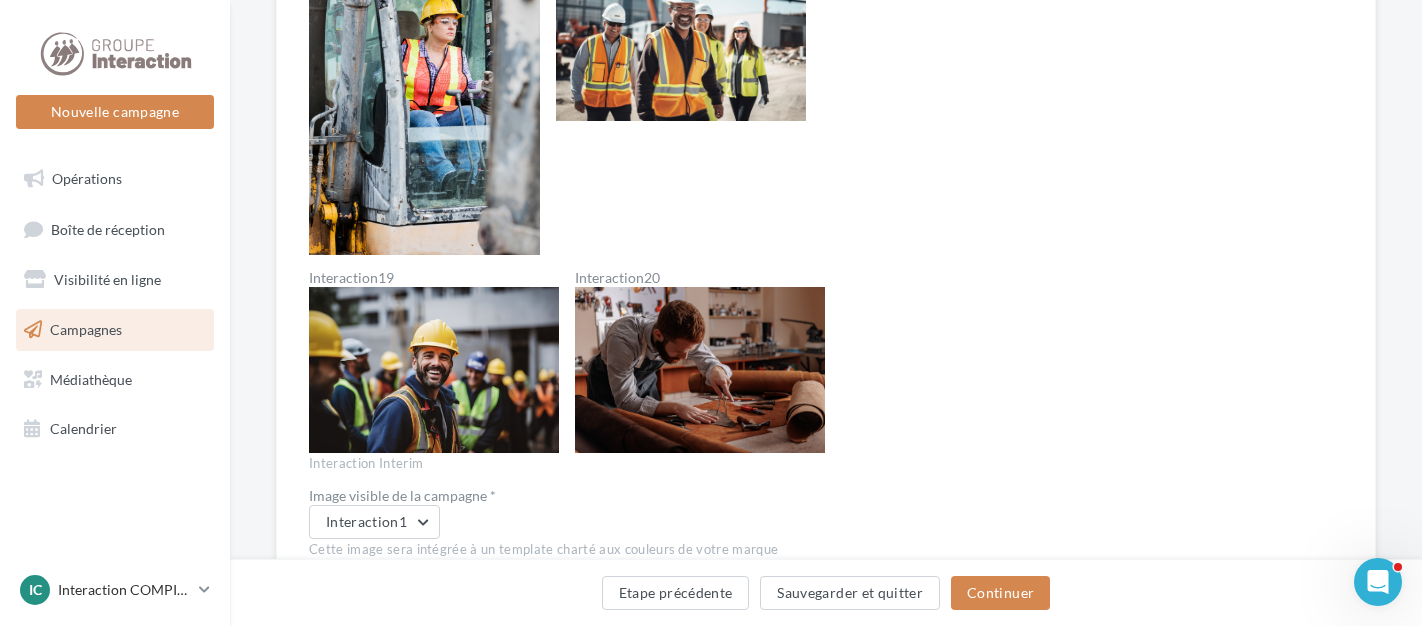 scroll, scrollTop: 2188, scrollLeft: 0, axis: vertical 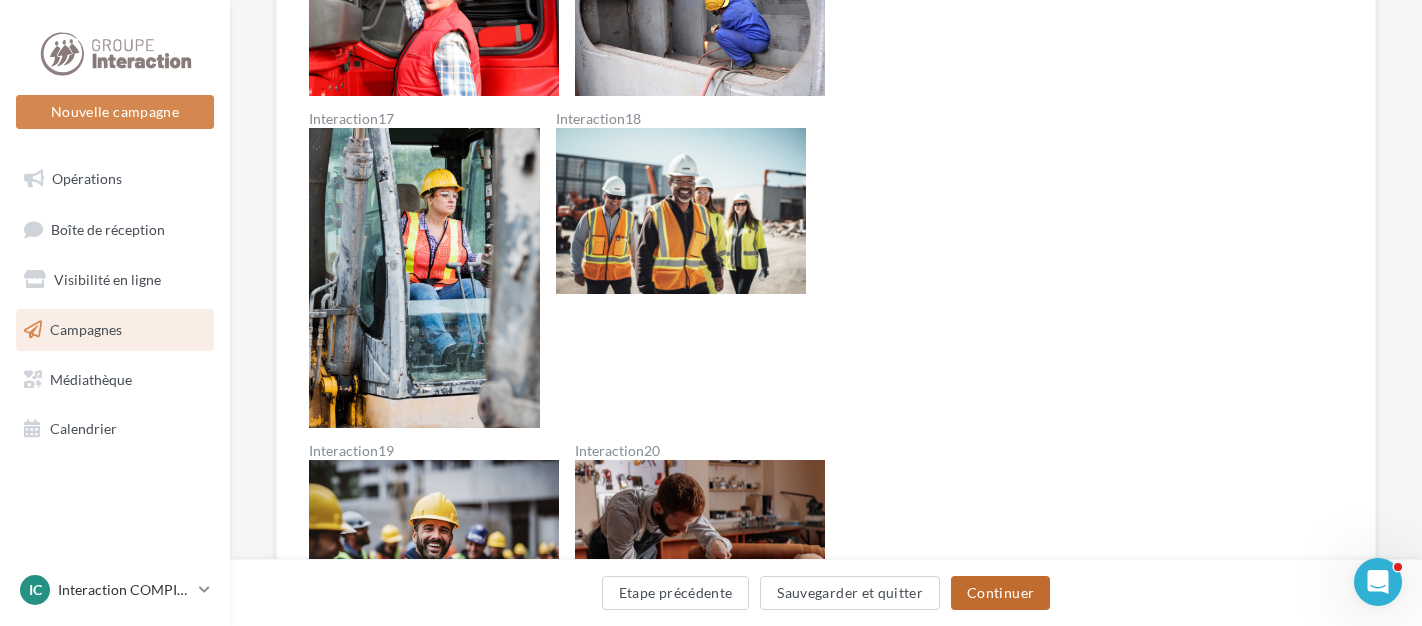 type on "**********" 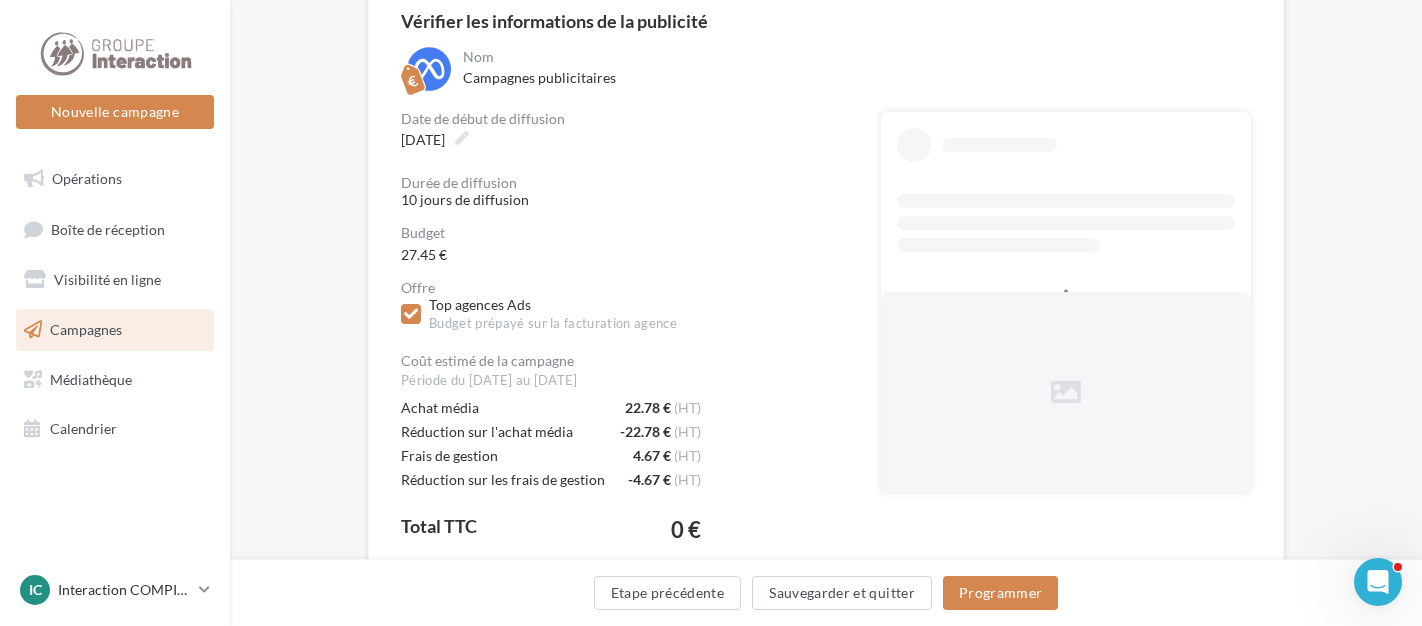 scroll, scrollTop: 176, scrollLeft: 0, axis: vertical 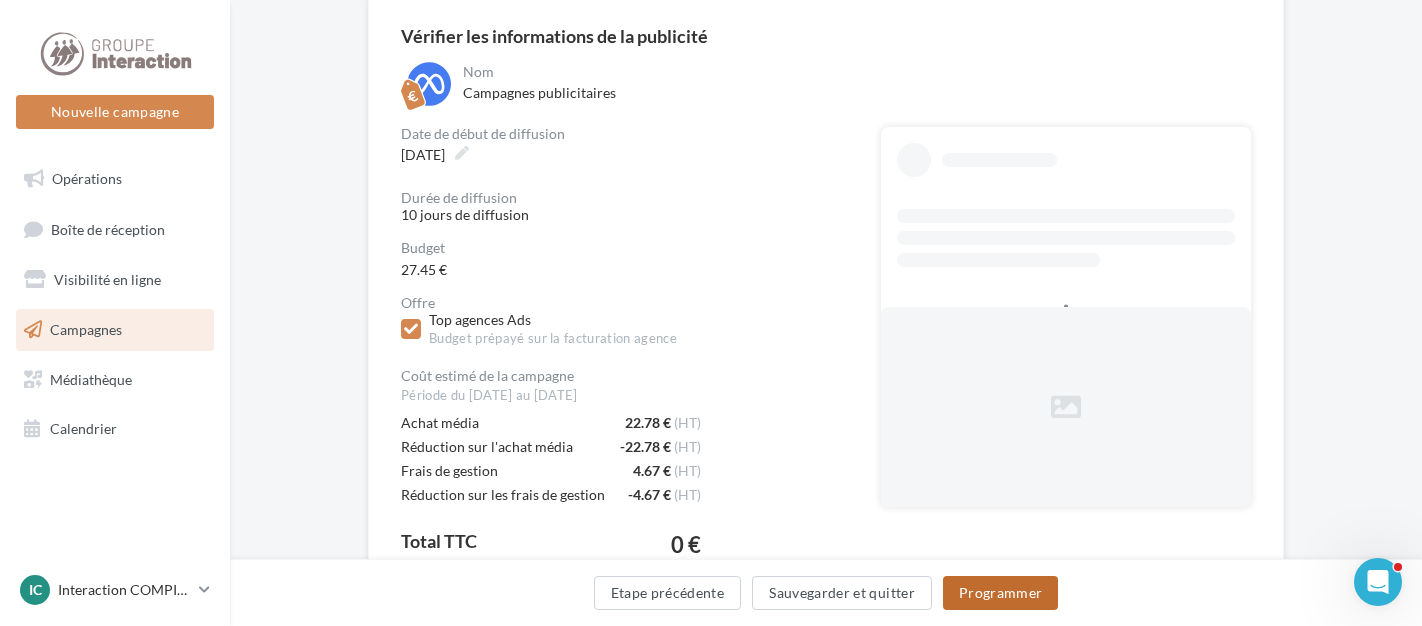 click on "Programmer" at bounding box center [1001, 593] 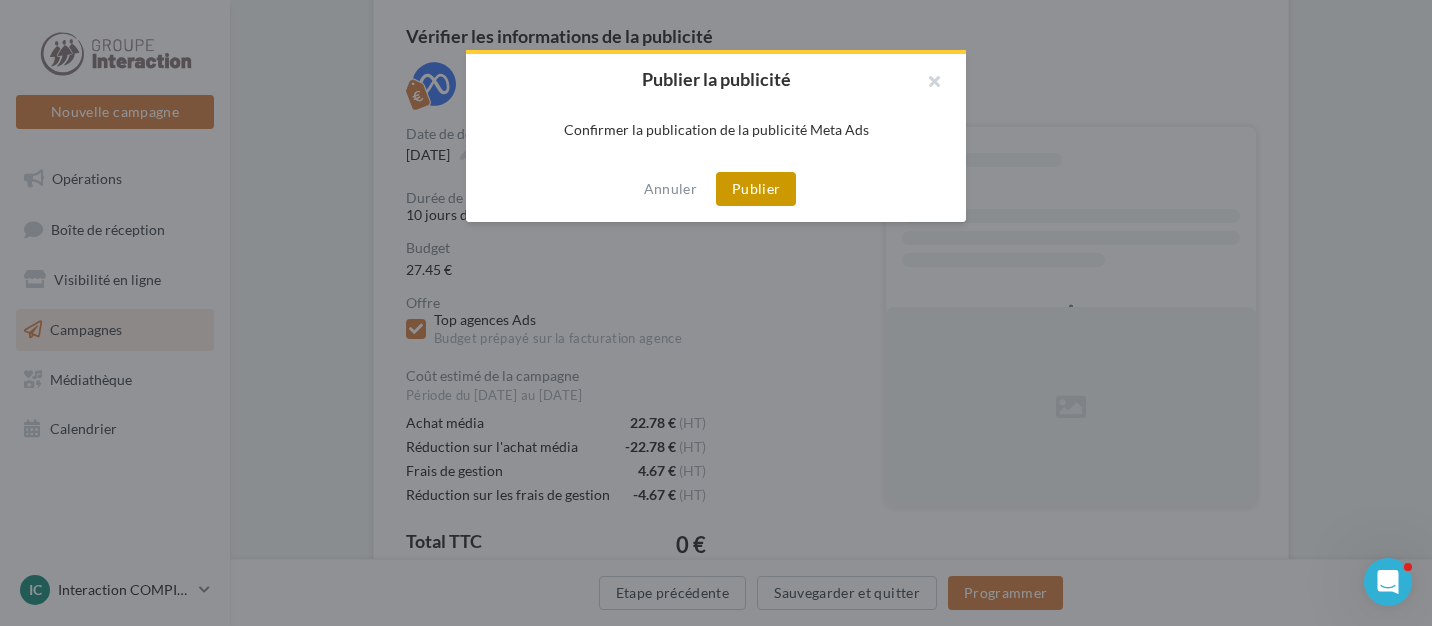 click on "Publier" at bounding box center (756, 189) 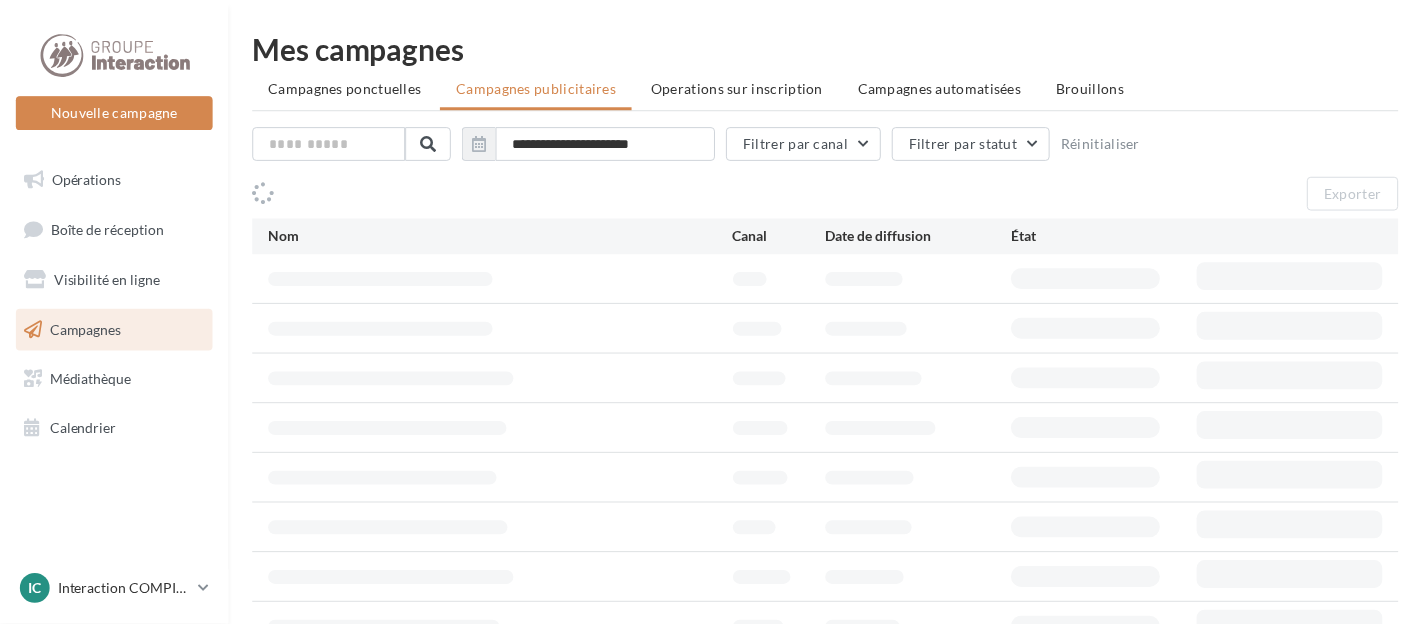 scroll, scrollTop: 0, scrollLeft: 0, axis: both 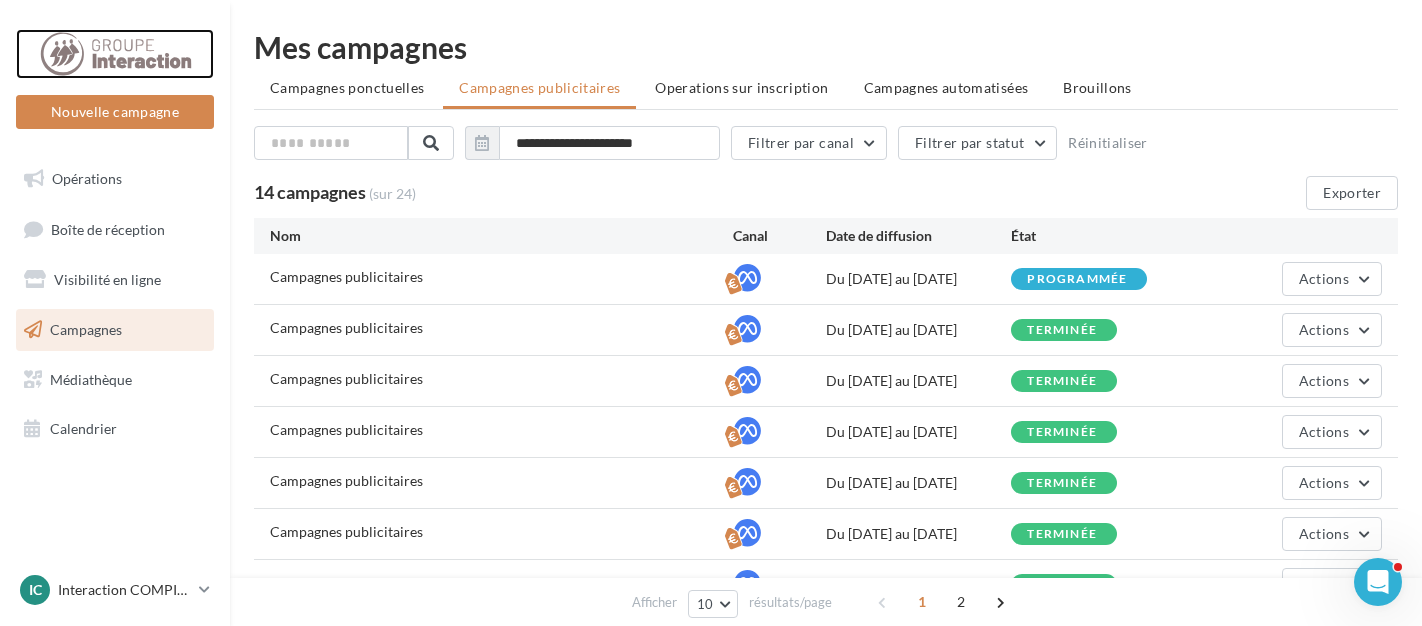 click at bounding box center [115, 54] 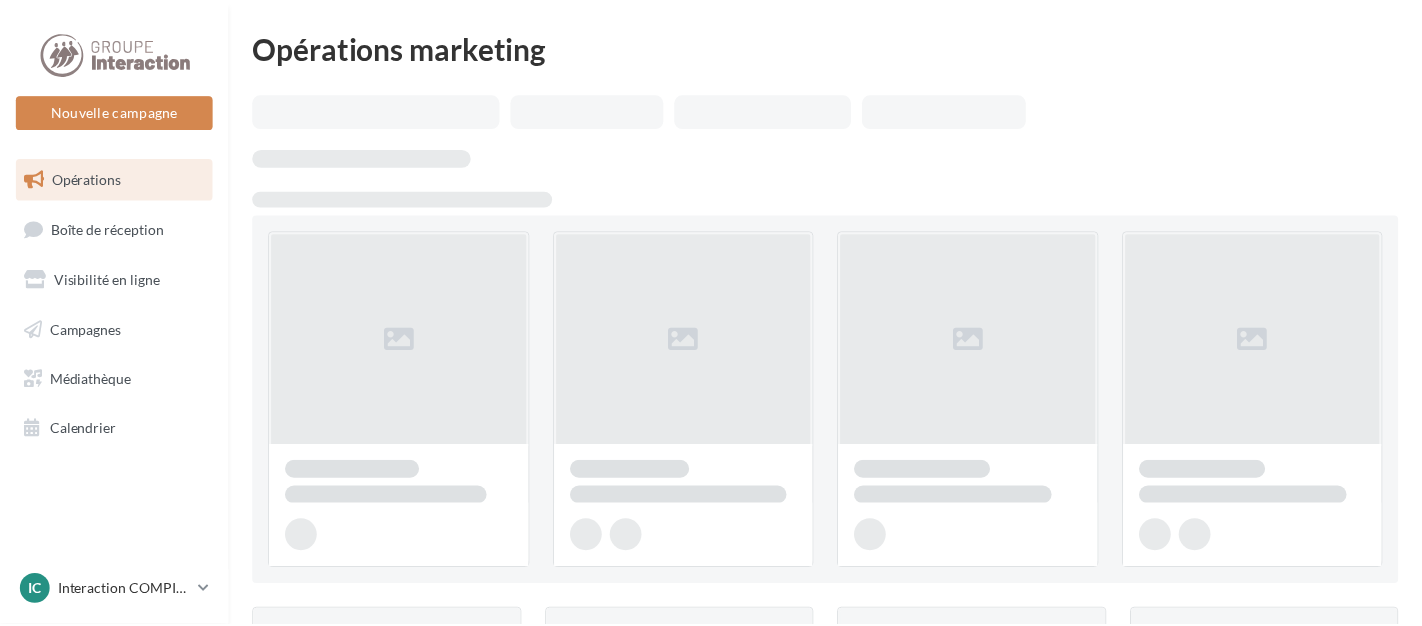 scroll, scrollTop: 0, scrollLeft: 0, axis: both 